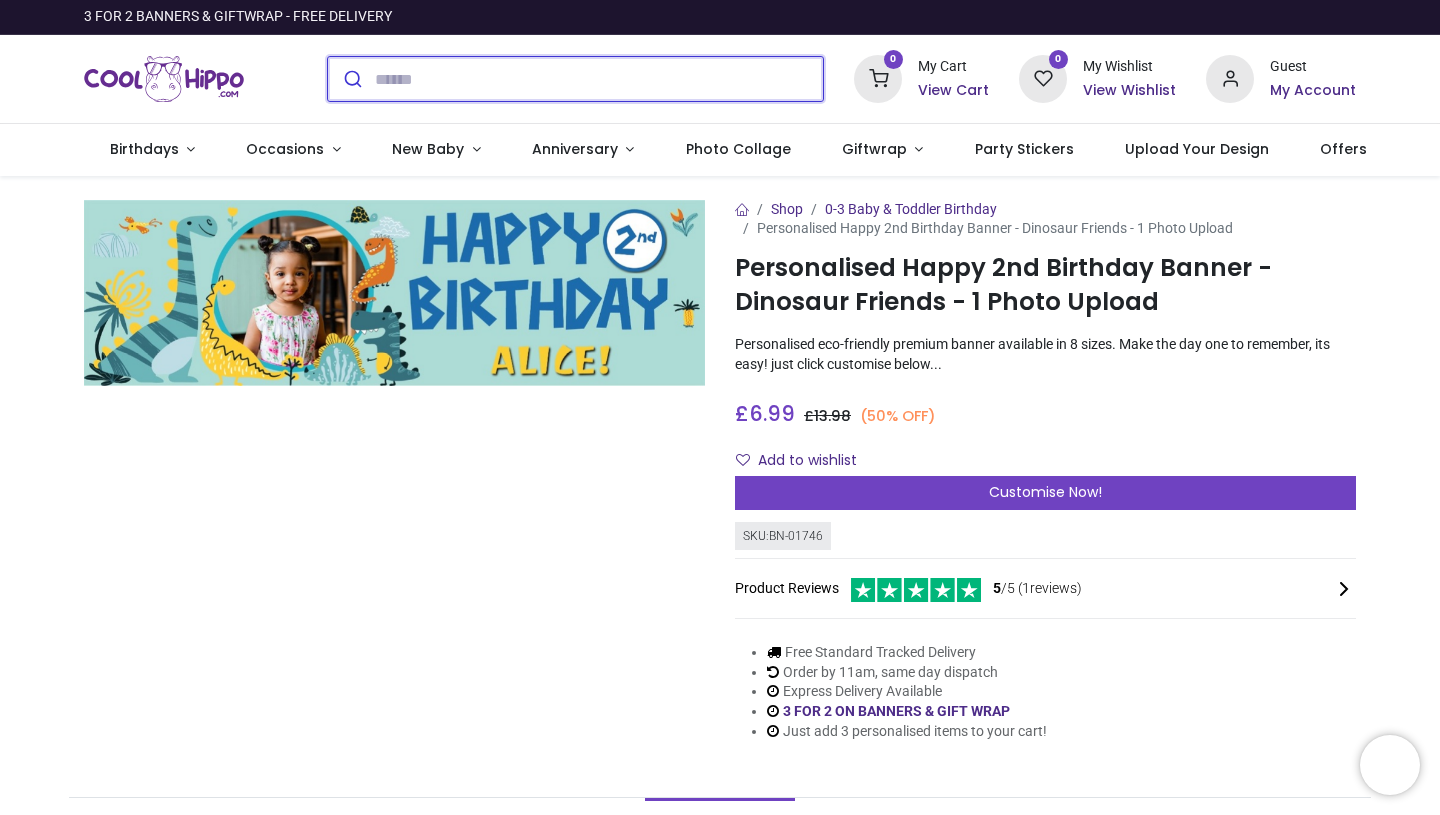 scroll, scrollTop: 0, scrollLeft: 0, axis: both 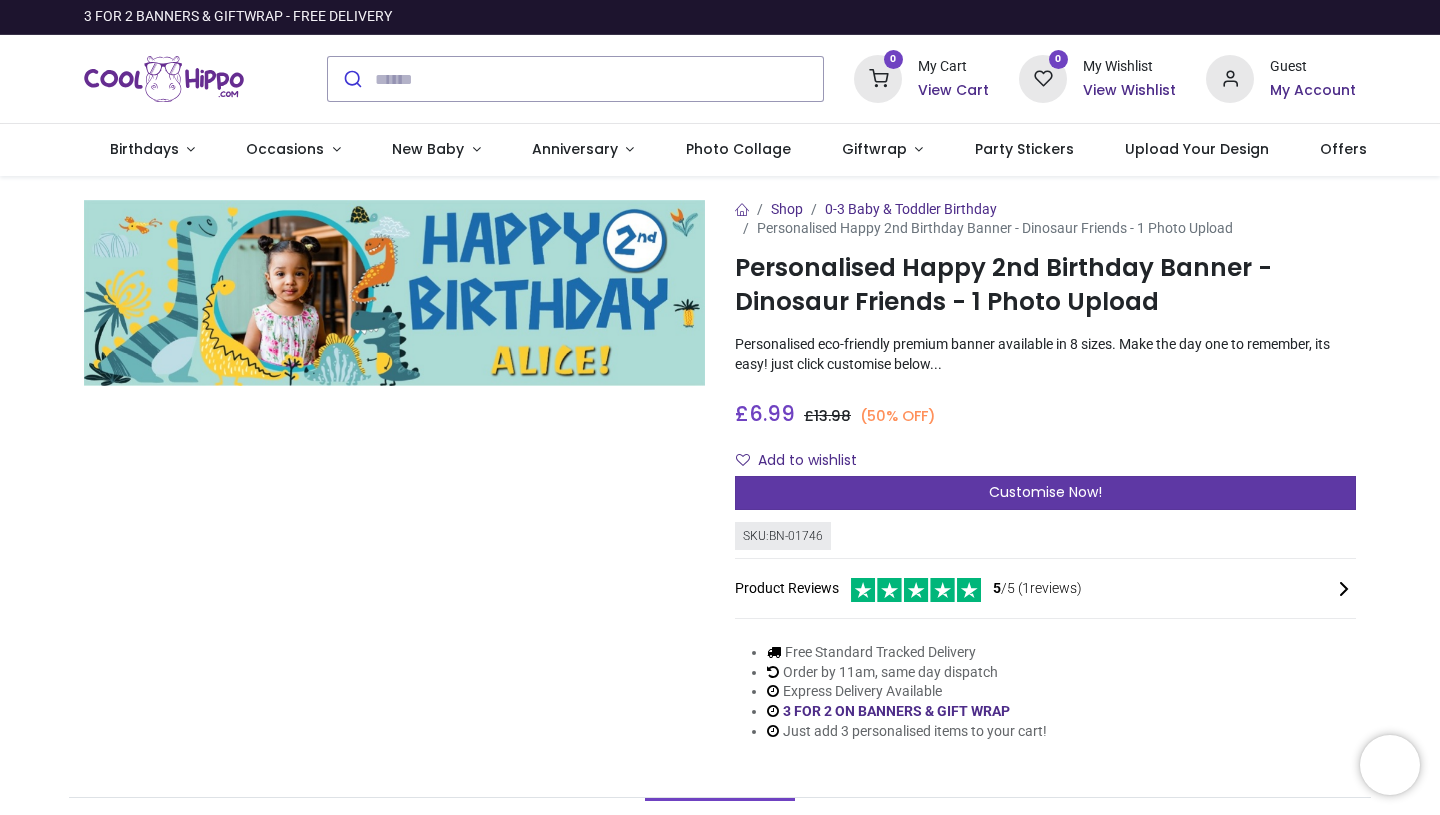 click on "Customise Now!" at bounding box center [1045, 493] 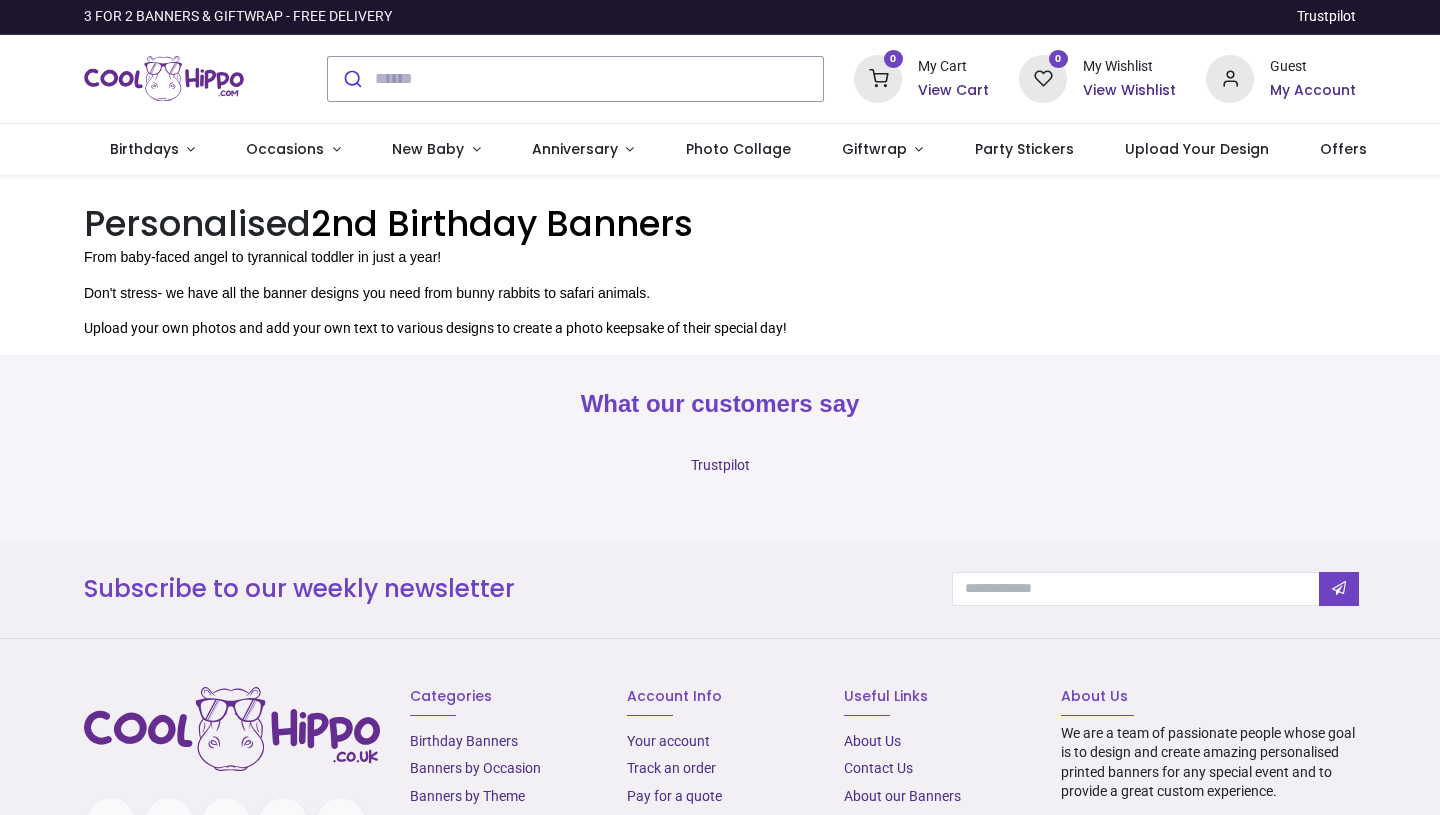 scroll, scrollTop: 0, scrollLeft: 0, axis: both 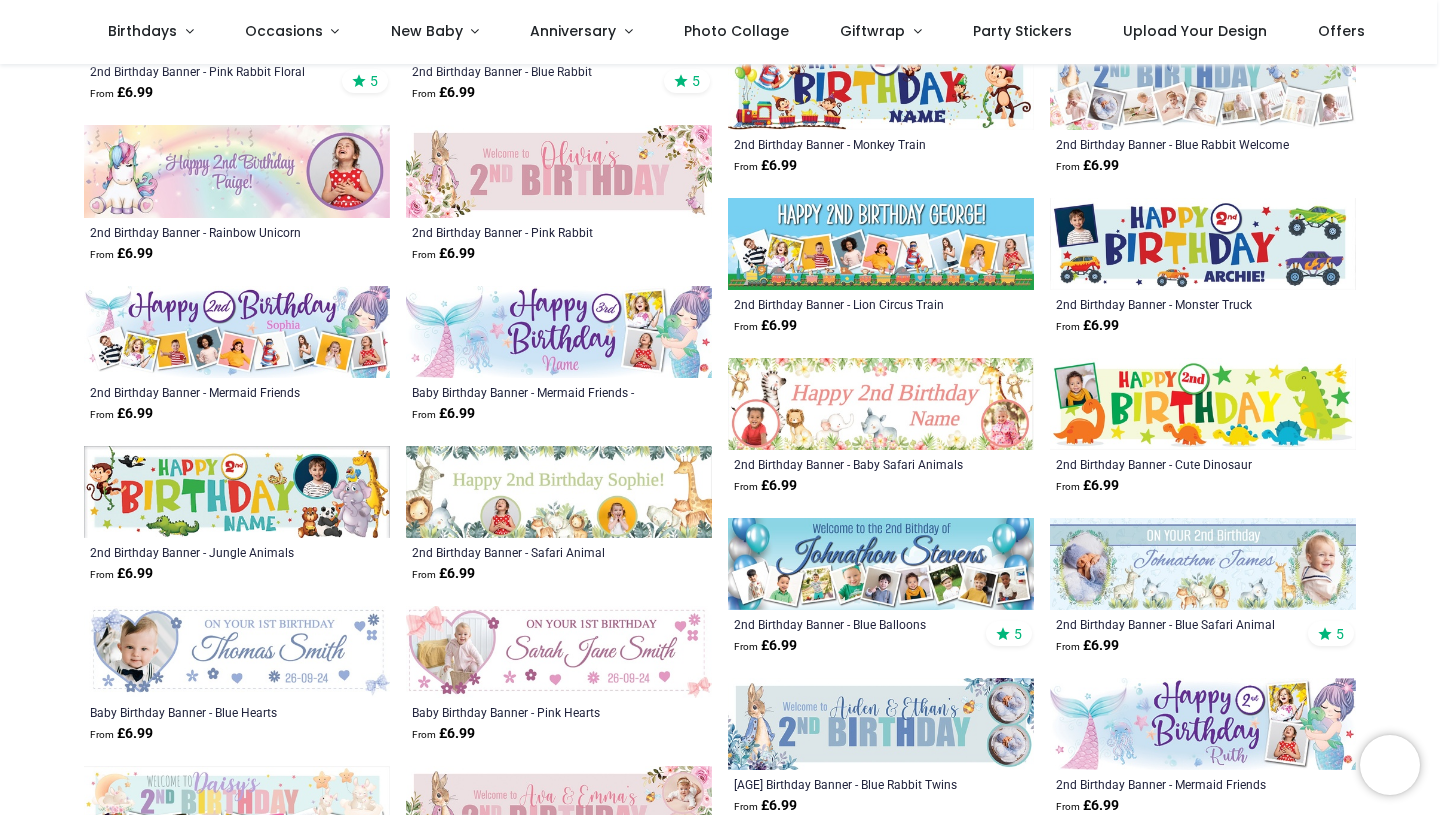 click at bounding box center (559, 492) 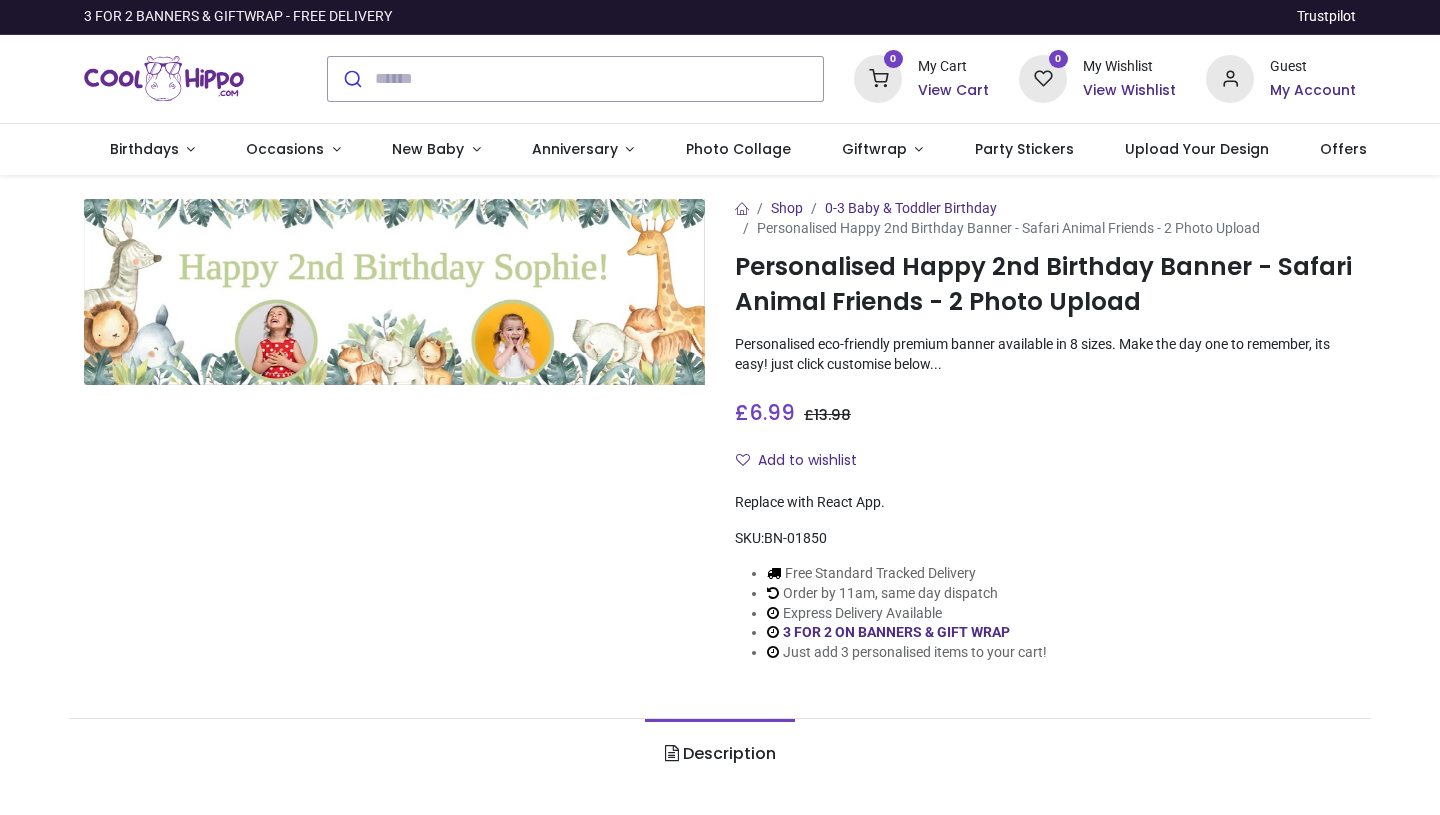 scroll, scrollTop: 0, scrollLeft: 0, axis: both 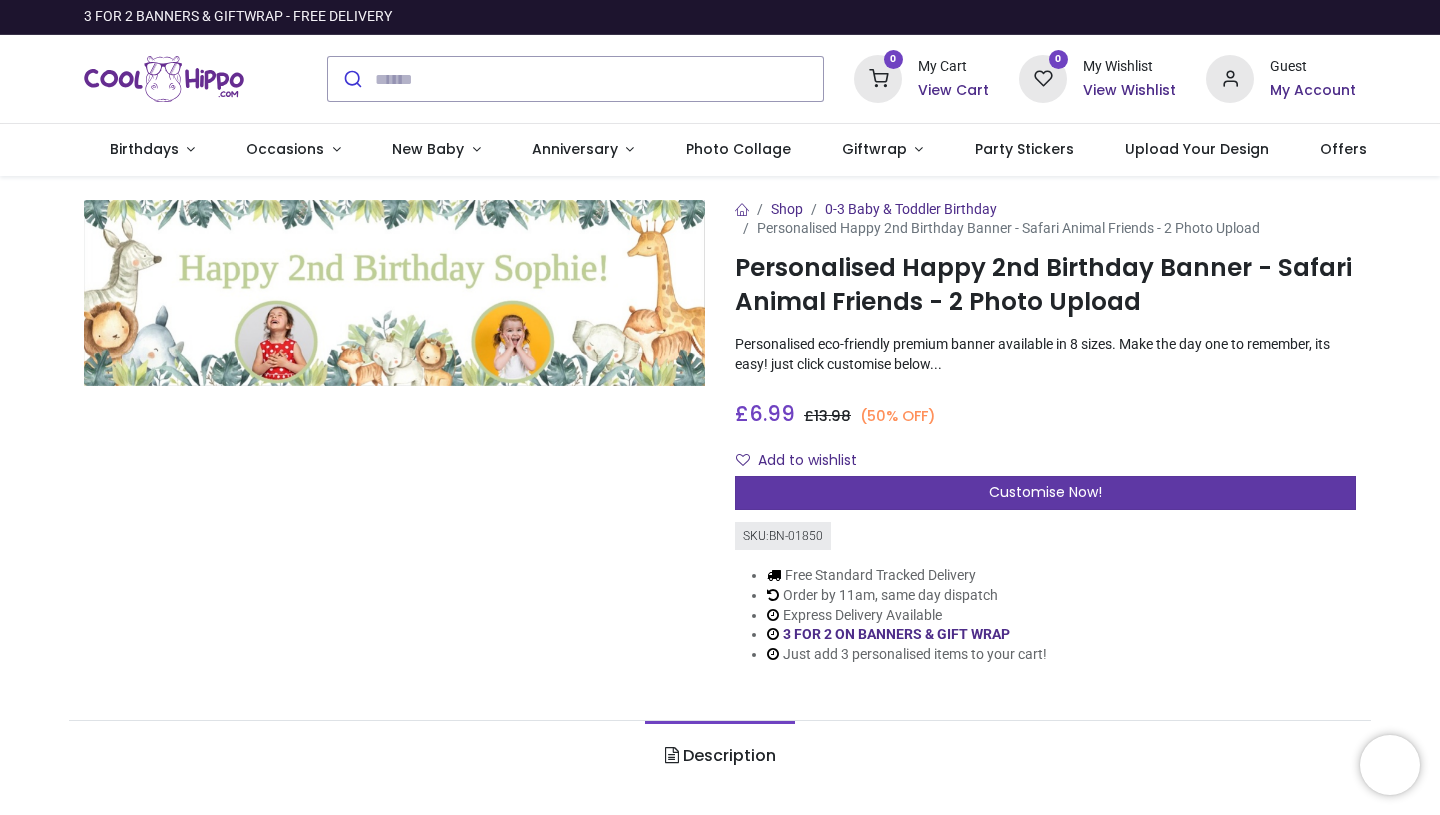 click on "Customise Now!" at bounding box center (1045, 493) 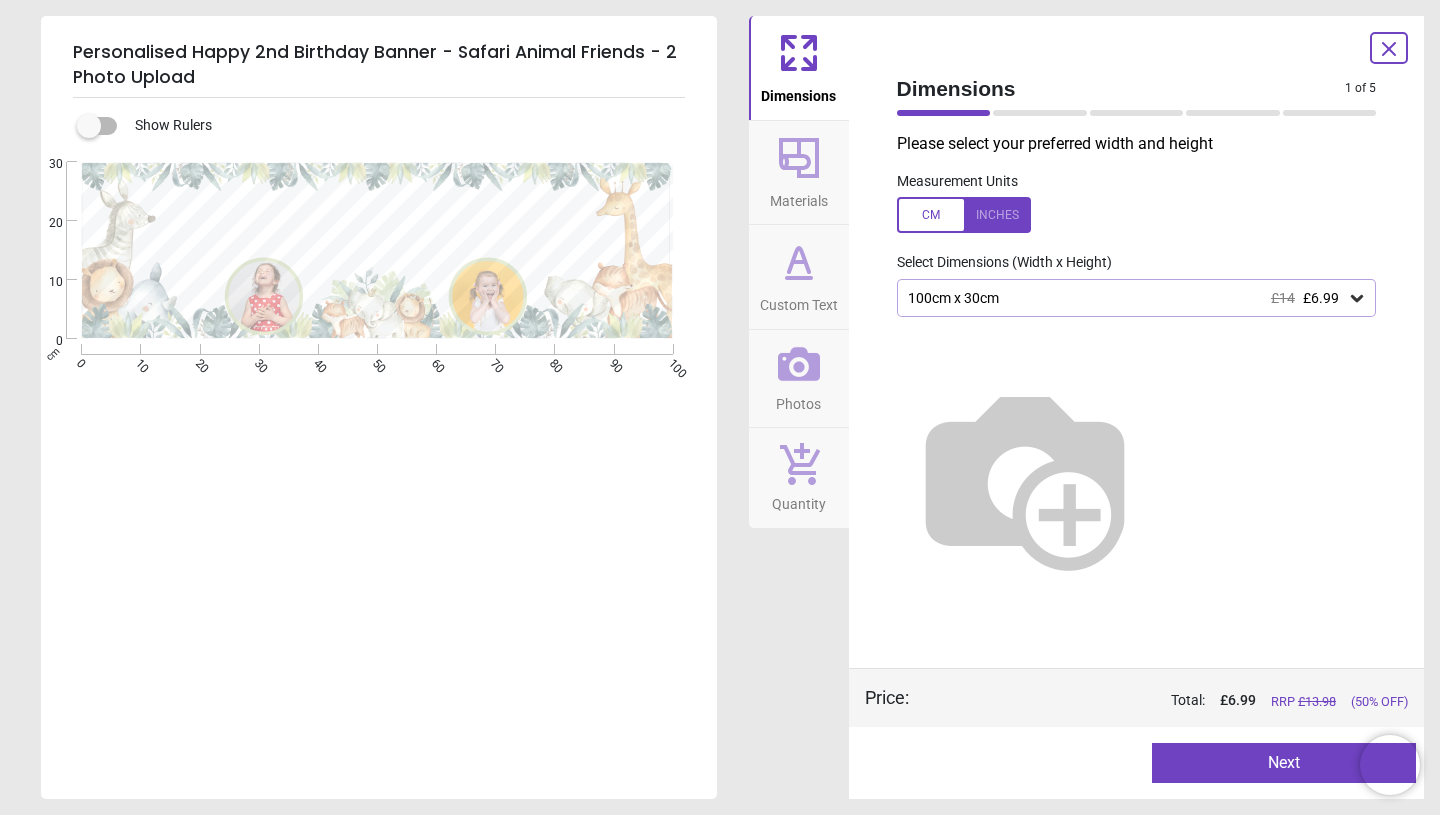 click 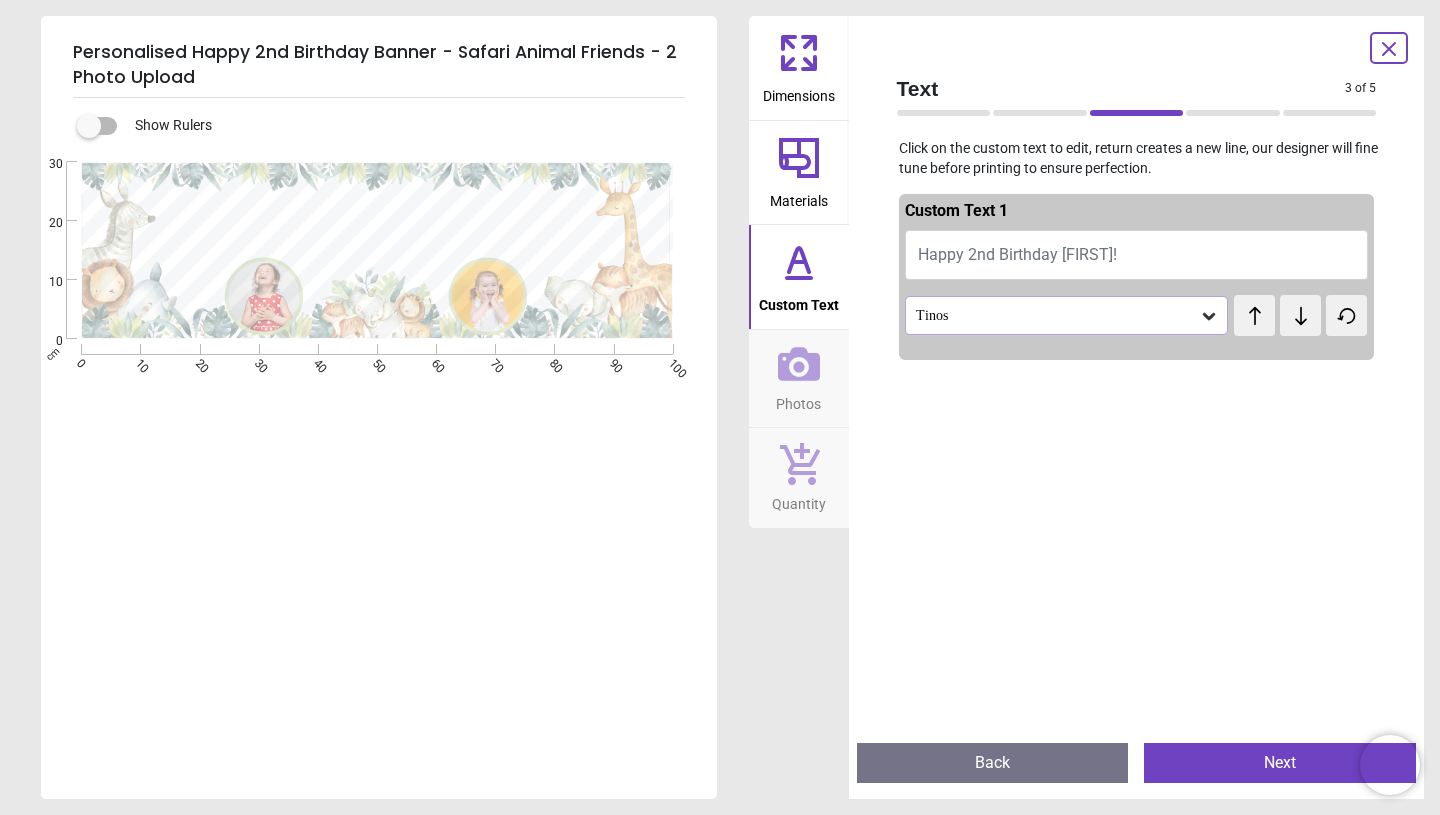 click on "Happy 2nd Birthday Sophie!" at bounding box center [1017, 254] 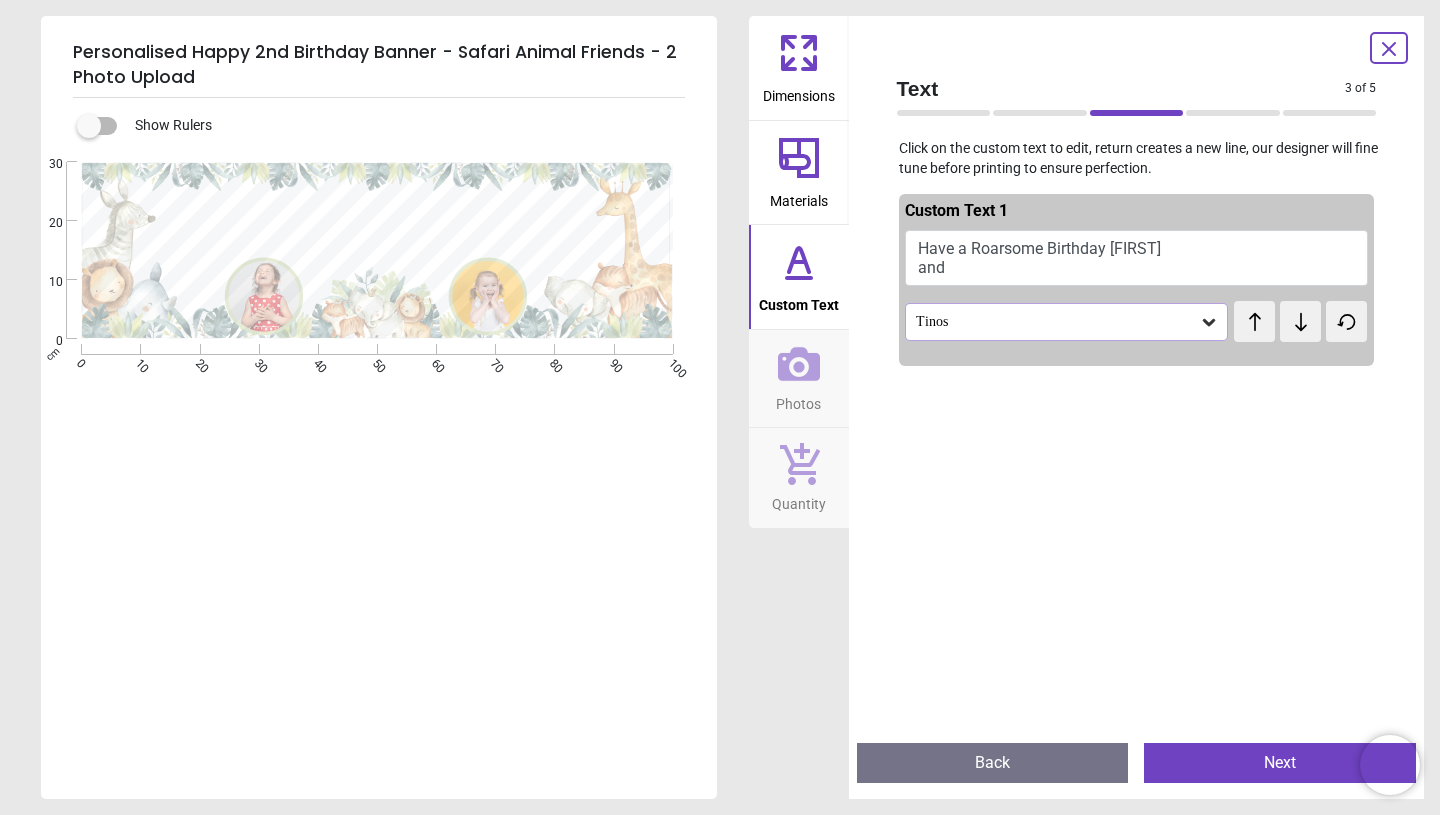 scroll, scrollTop: 1, scrollLeft: 0, axis: vertical 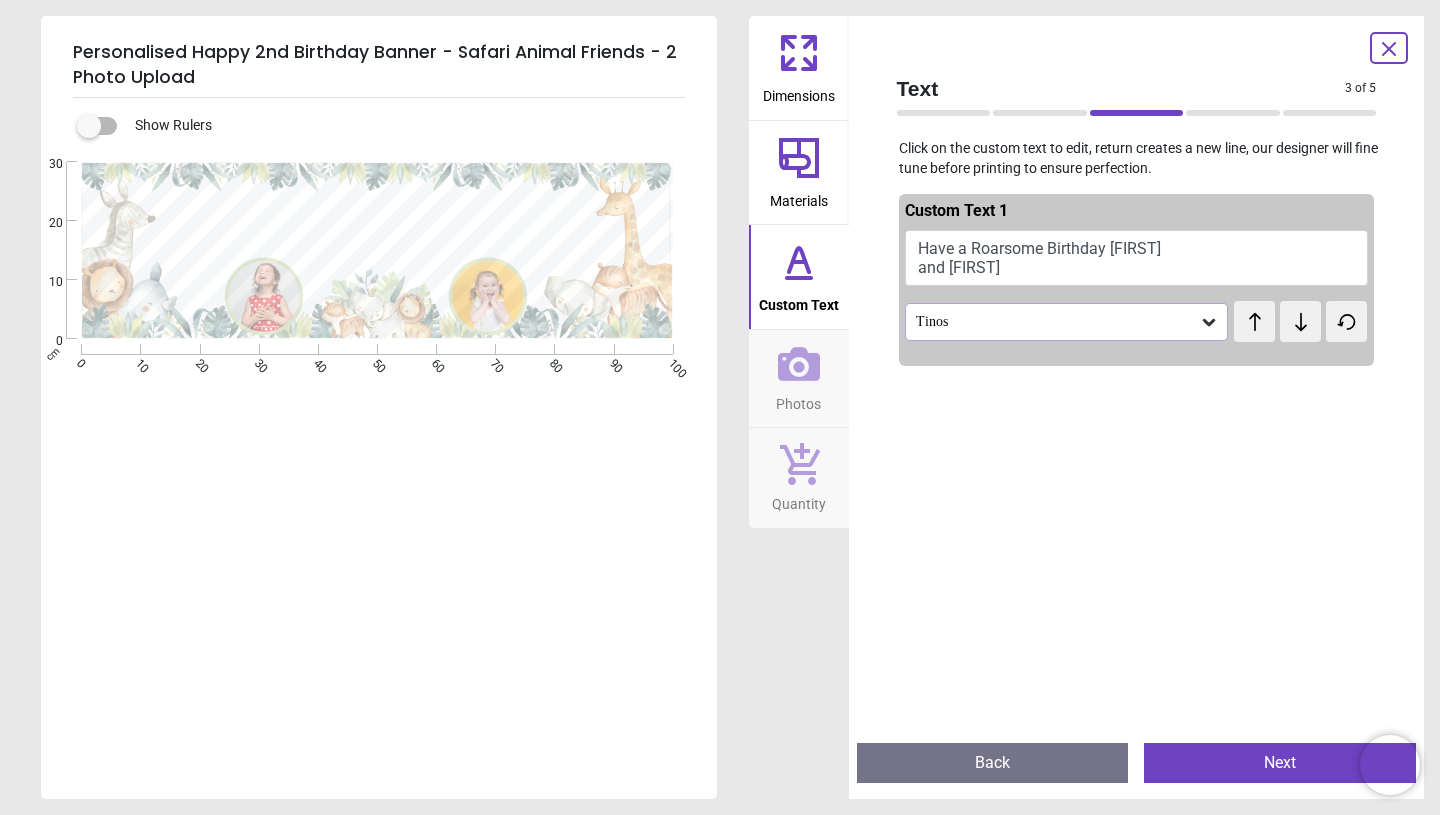 click on "**********" at bounding box center (377, 569) 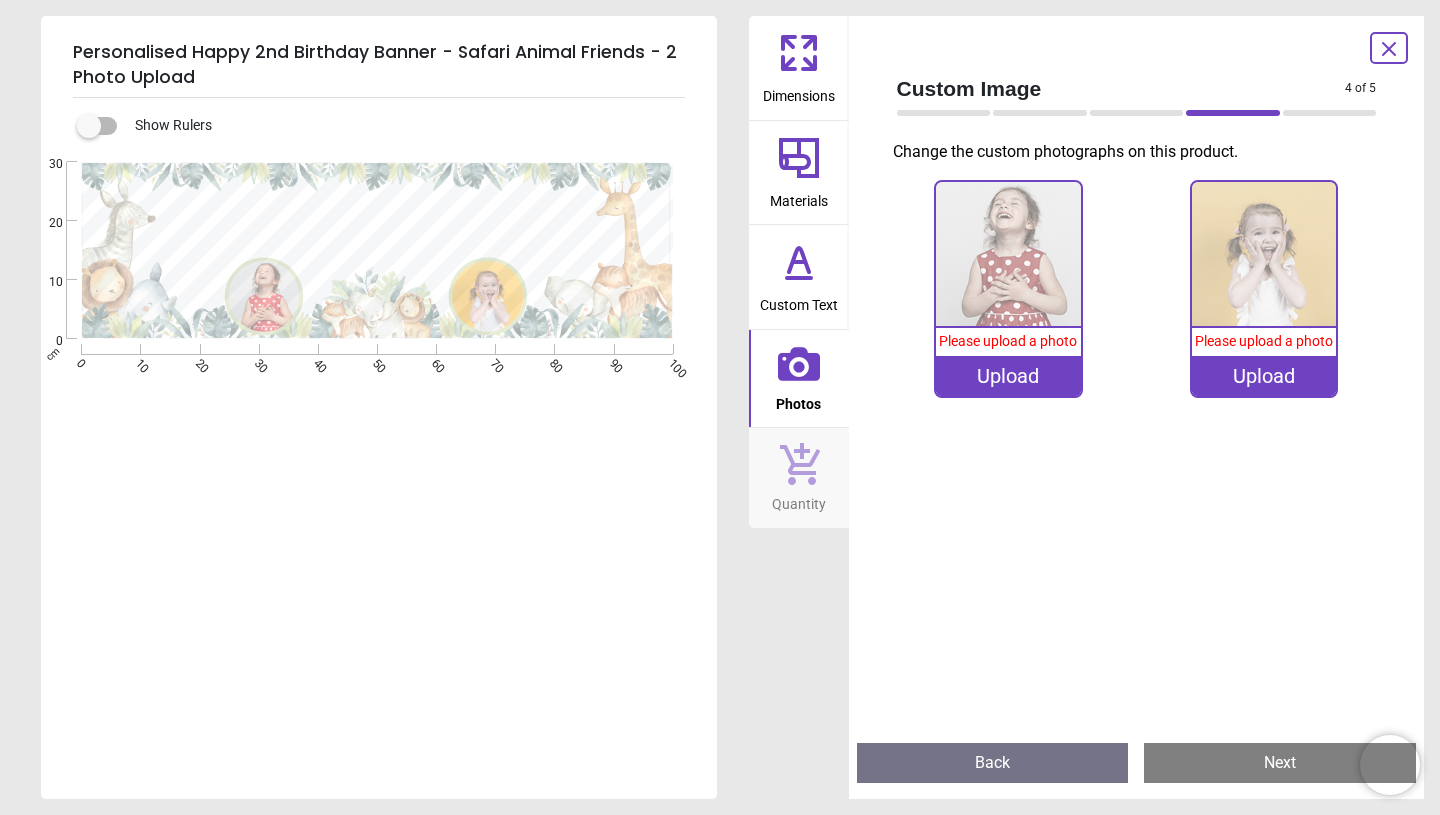 click at bounding box center (1008, 254) 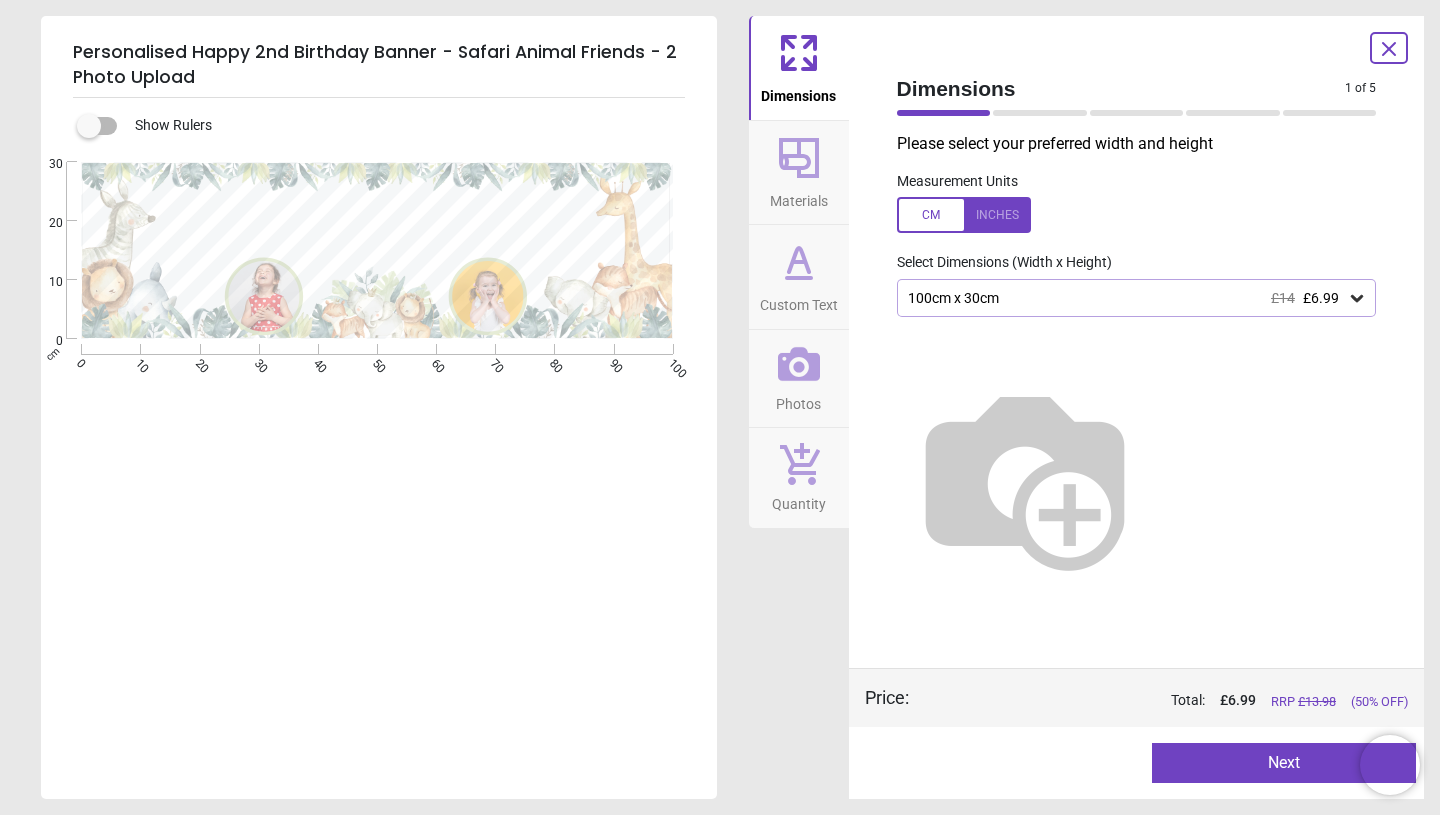 click 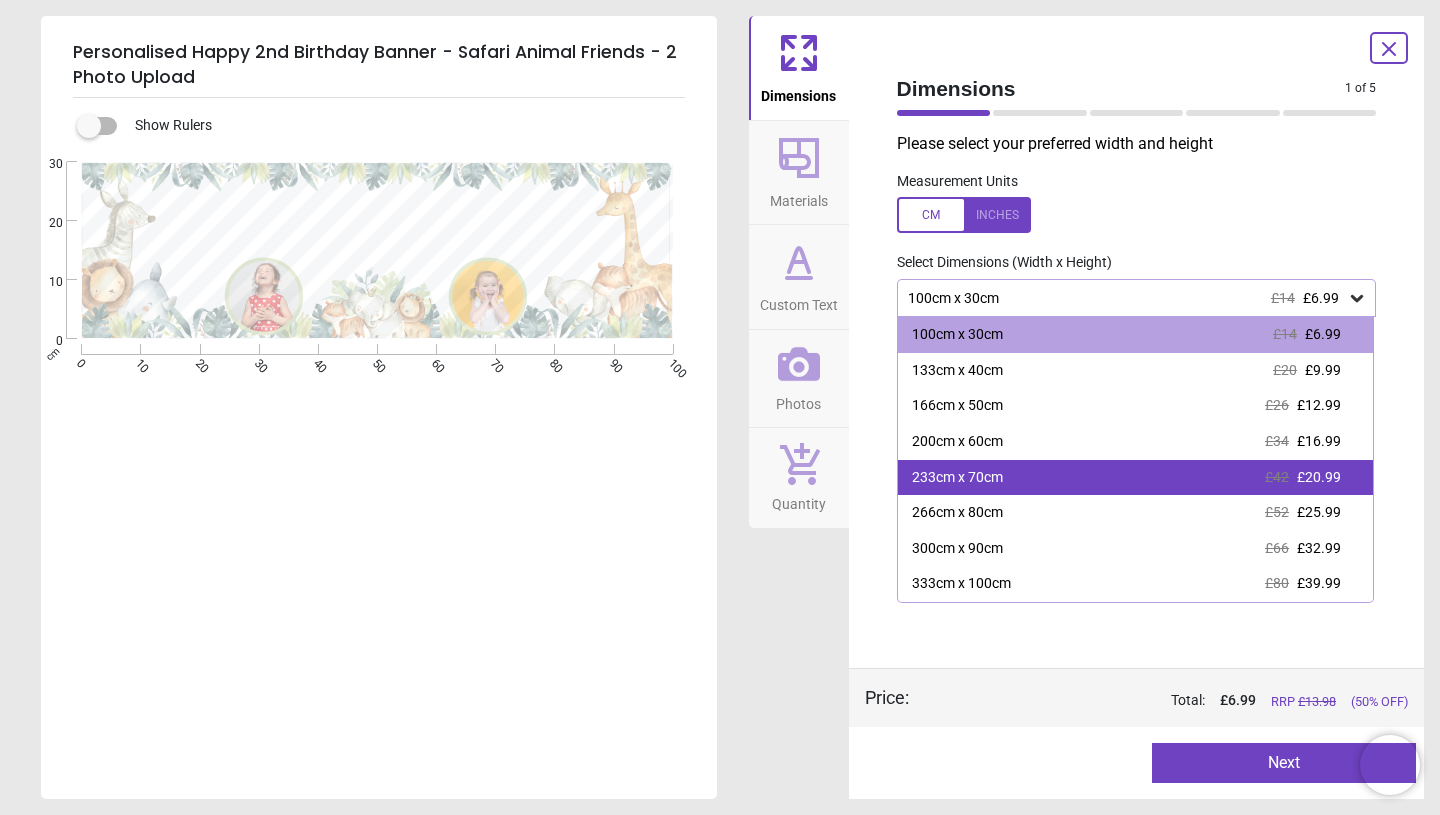 click on "233cm  x  70cm       £42 £20.99" at bounding box center [1136, 478] 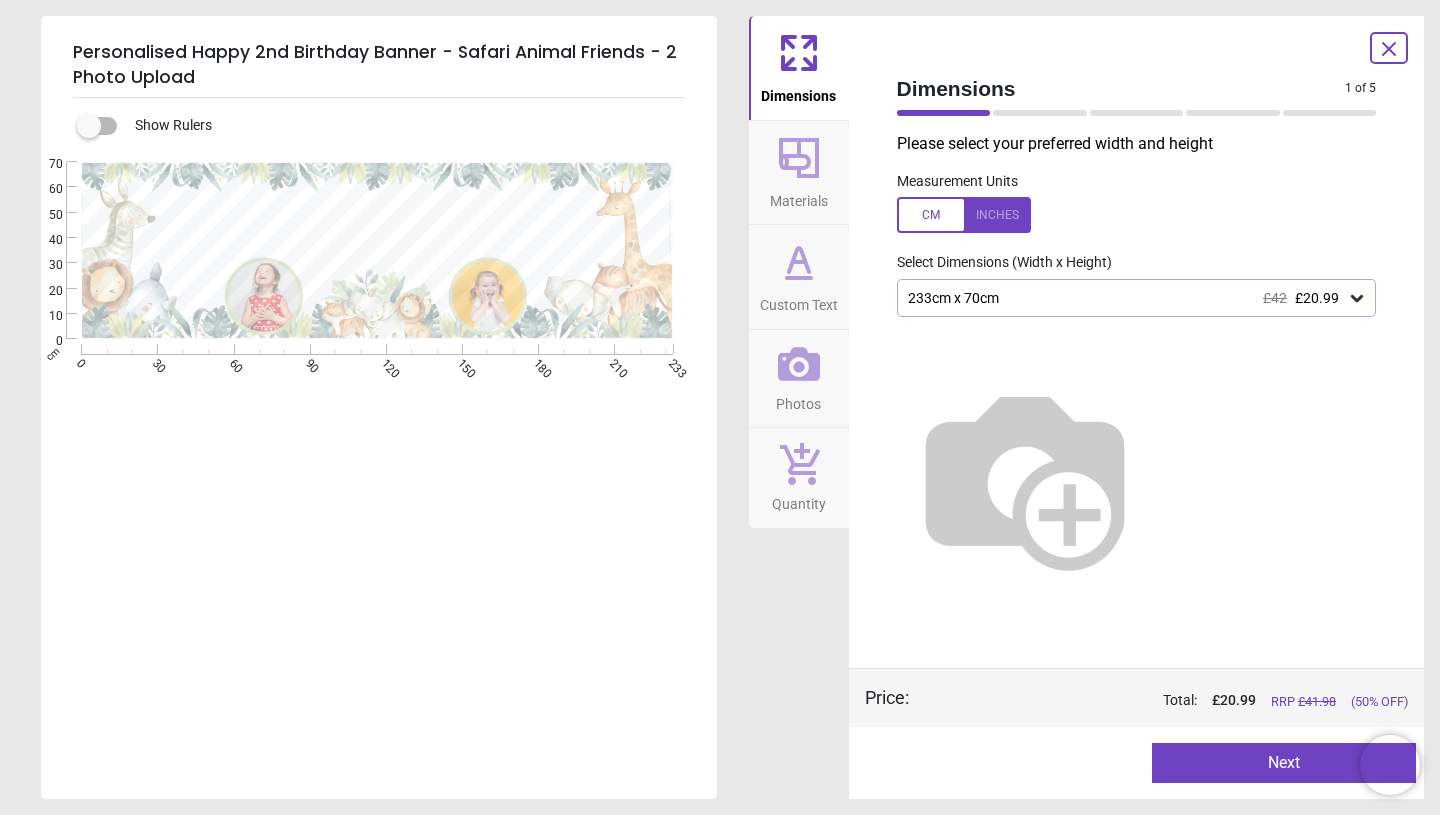 click on "Custom Text" at bounding box center (799, 301) 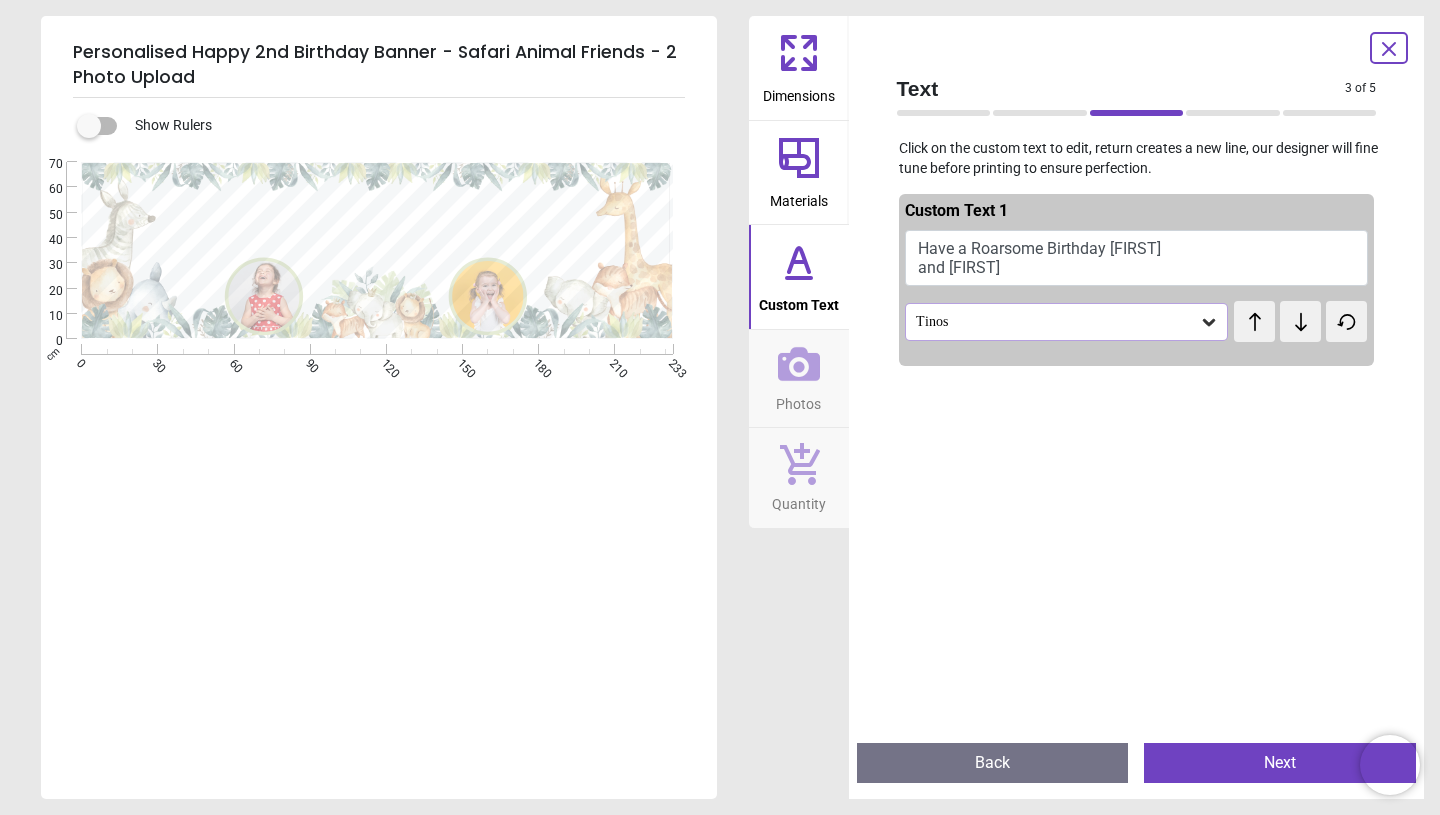 click on "Have a Roarsome Birthday Adam
and Issam" at bounding box center [1137, 258] 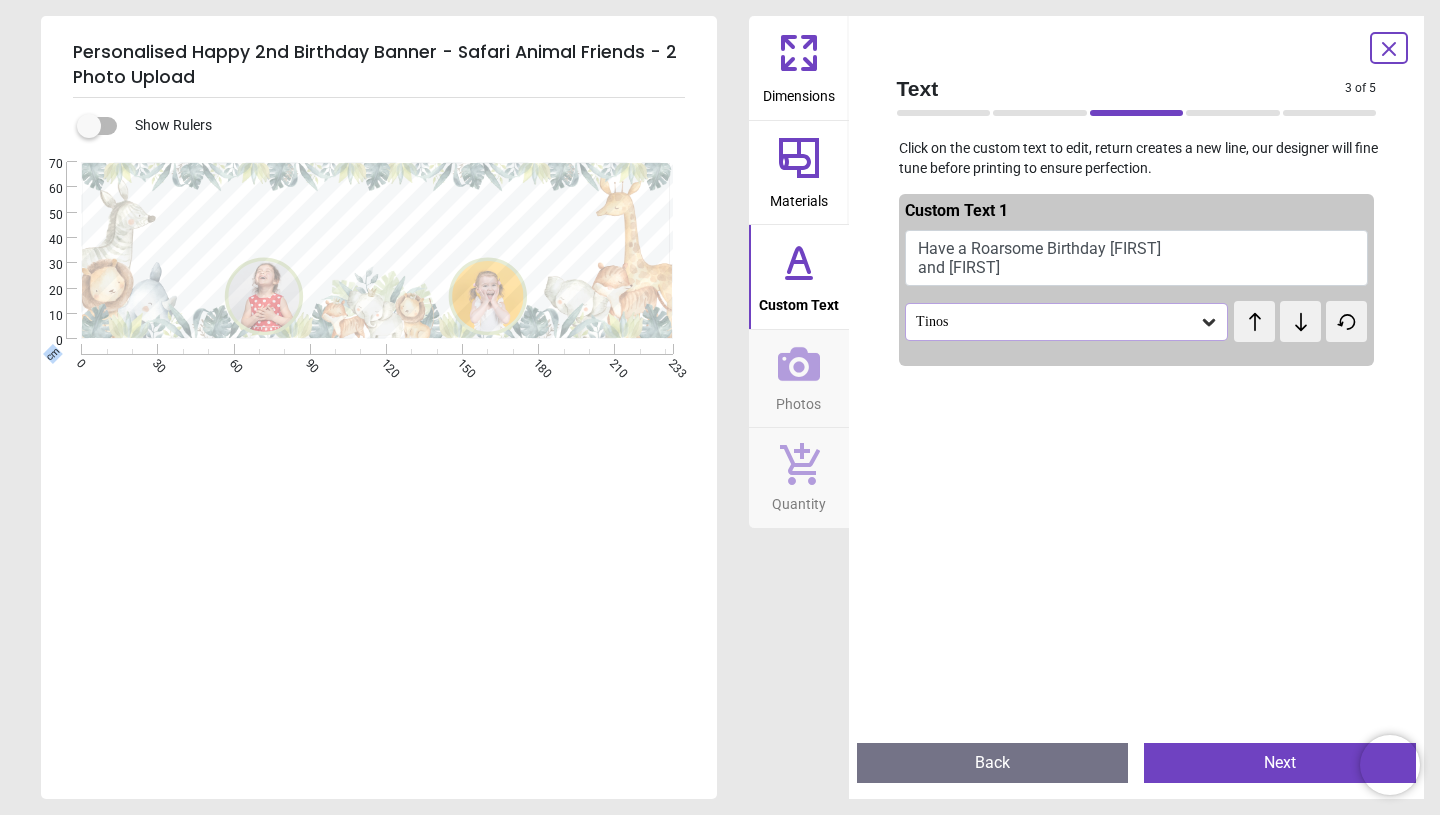 click on ".cls-1 {
fill: none;
}
.cls-1, .cls-2 {
stroke-width: 0px;
}
.cls-3 {
clip-path: url(#clippath-1);
}
.cls-4 {
clip-path: url(#clippath);
}
.cls-2 {
fill: #c1d09a;
}
Created with Snap" at bounding box center (377, 250) 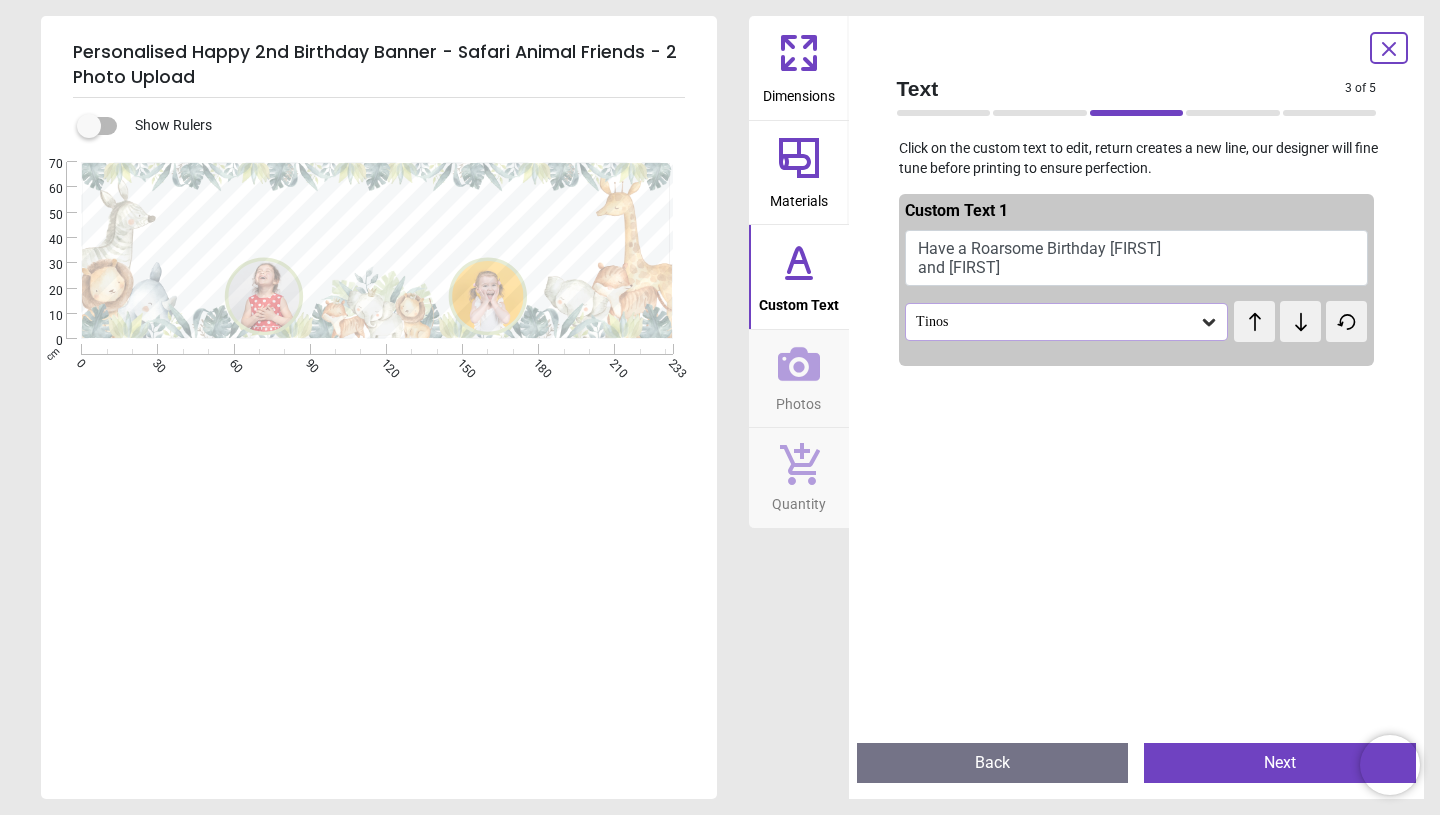 click on ".cls-1 {
fill: none;
}
.cls-1, .cls-2 {
stroke-width: 0px;
}
.cls-3 {
clip-path: url(#clippath-1);
}
.cls-4 {
clip-path: url(#clippath);
}
.cls-2 {
fill: #c1d09a;
}
Created with Snap" at bounding box center (377, 250) 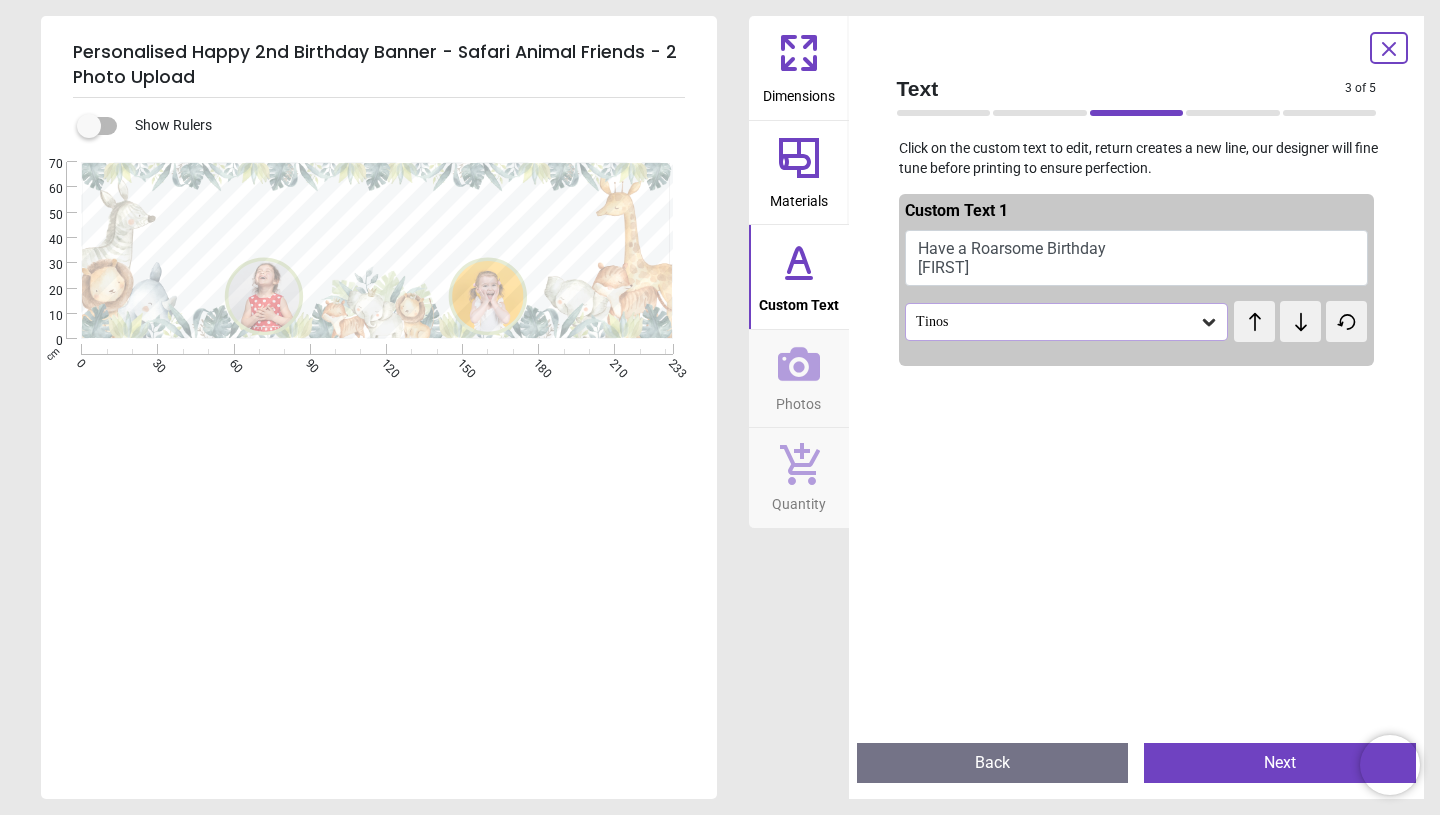 scroll, scrollTop: 1, scrollLeft: 0, axis: vertical 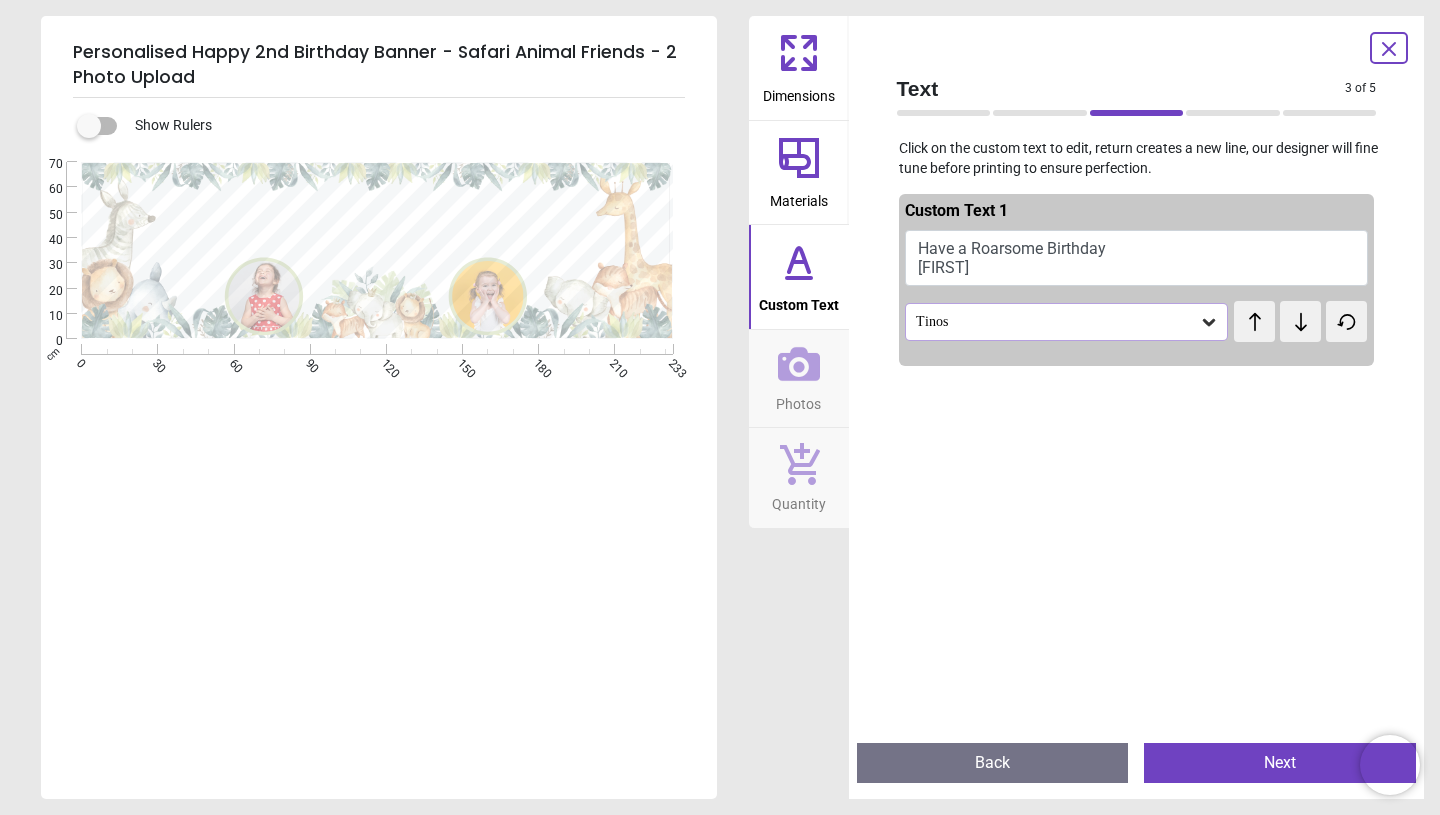 click on ".cls-1 {
fill: none;
}
.cls-1, .cls-2 {
stroke-width: 0px;
}
.cls-3 {
clip-path: url(#clippath-1);
}
.cls-4 {
clip-path: url(#clippath);
}
.cls-2 {
fill: #c1d09a;
}
Created with Snap" at bounding box center (377, 250) 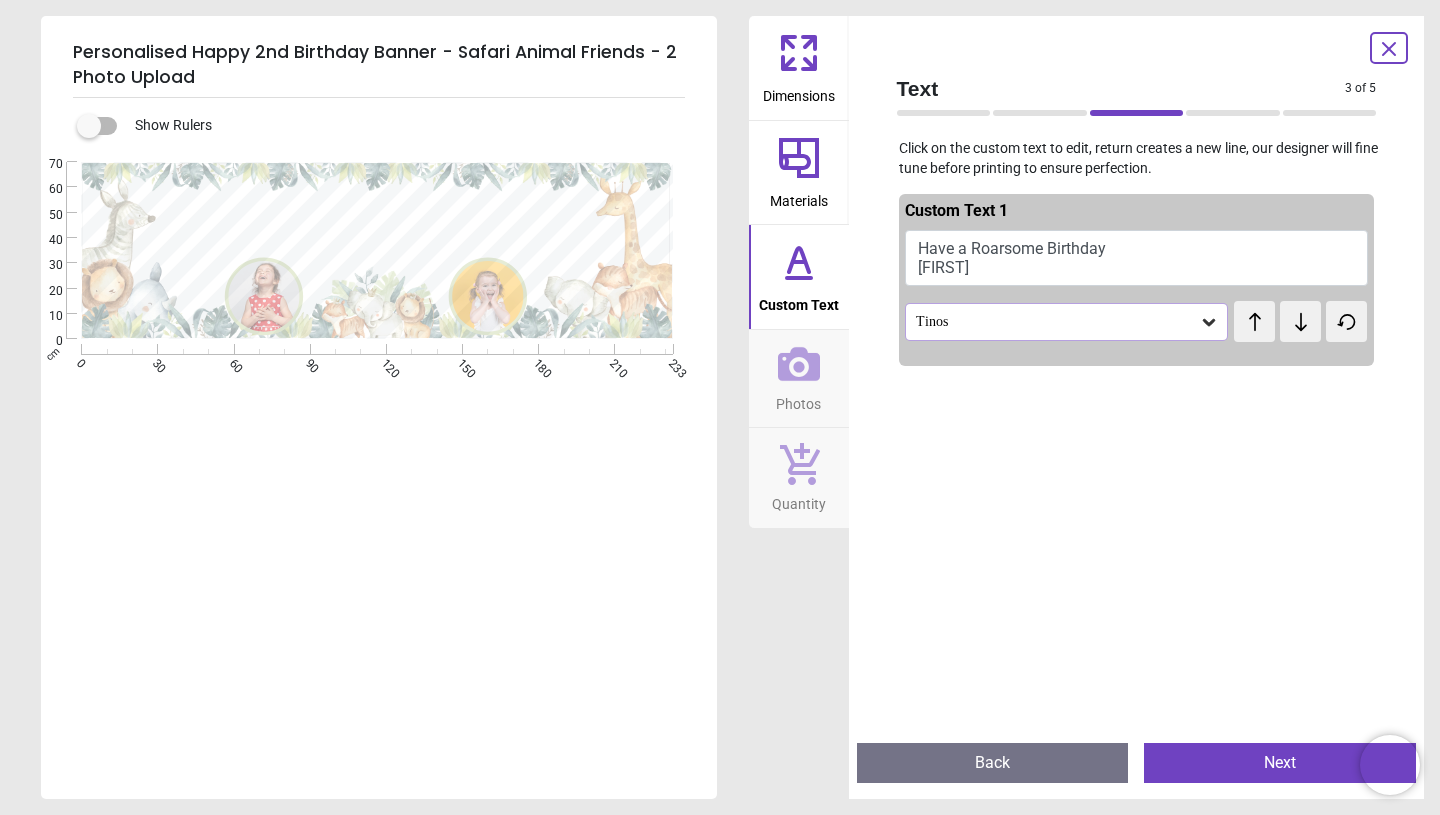 click on ".cls-1 {
fill: none;
}
.cls-1, .cls-2 {
stroke-width: 0px;
}
.cls-3 {
clip-path: url(#clippath-1);
}
.cls-4 {
clip-path: url(#clippath);
}
.cls-2 {
fill: #c1d09a;
}
Created with Snap" at bounding box center [377, 250] 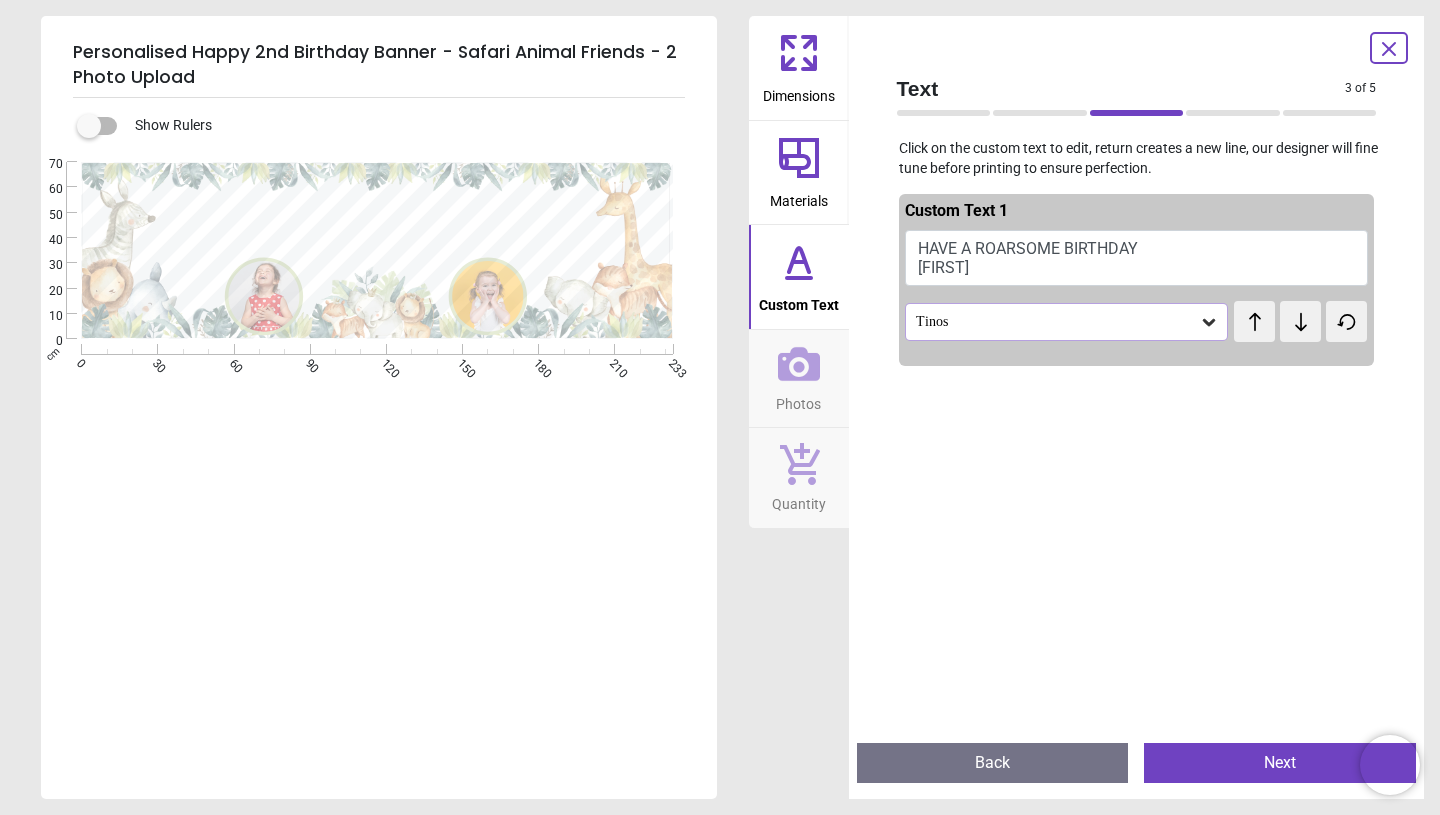 scroll, scrollTop: 1, scrollLeft: 0, axis: vertical 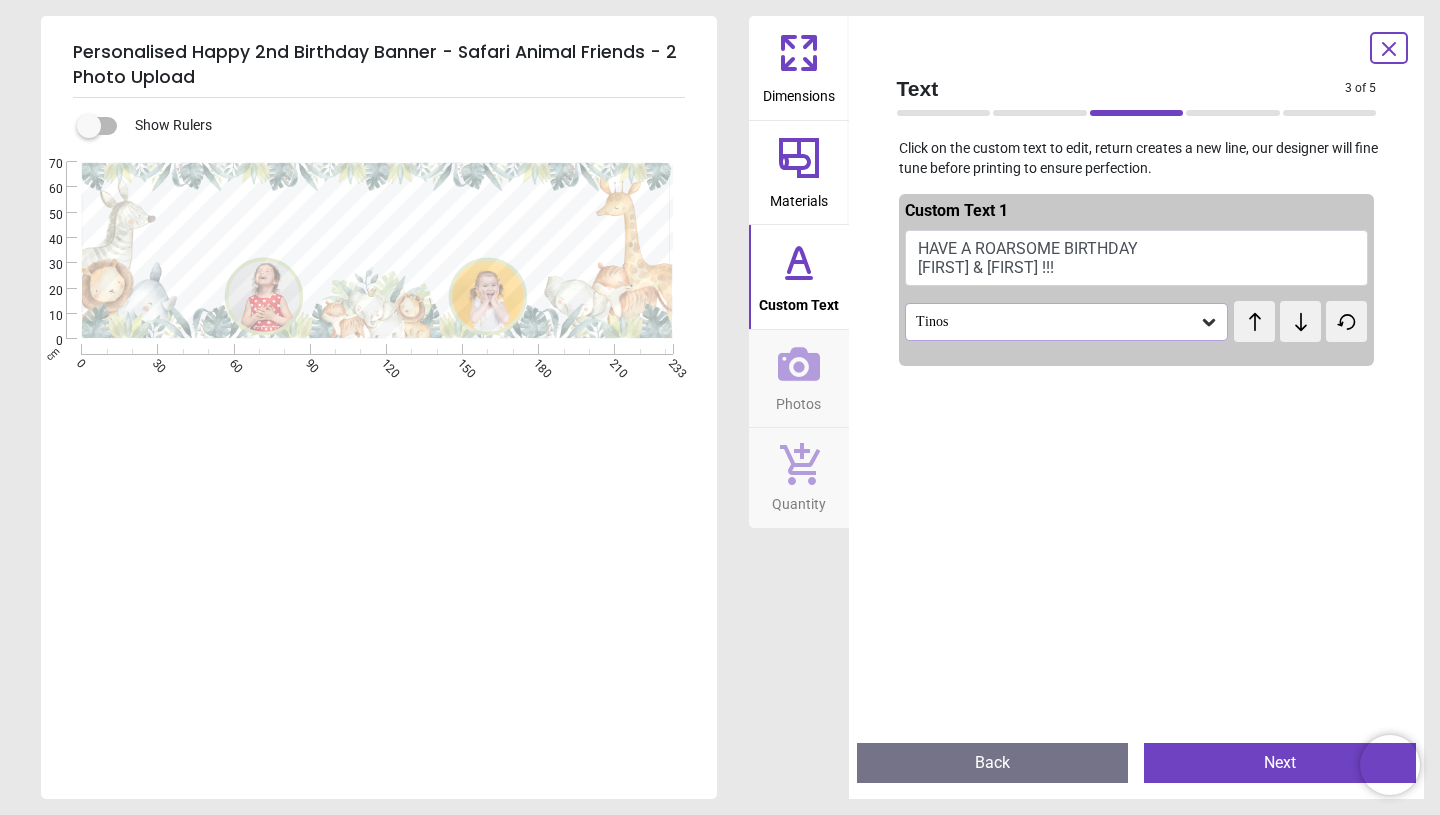 type on "**********" 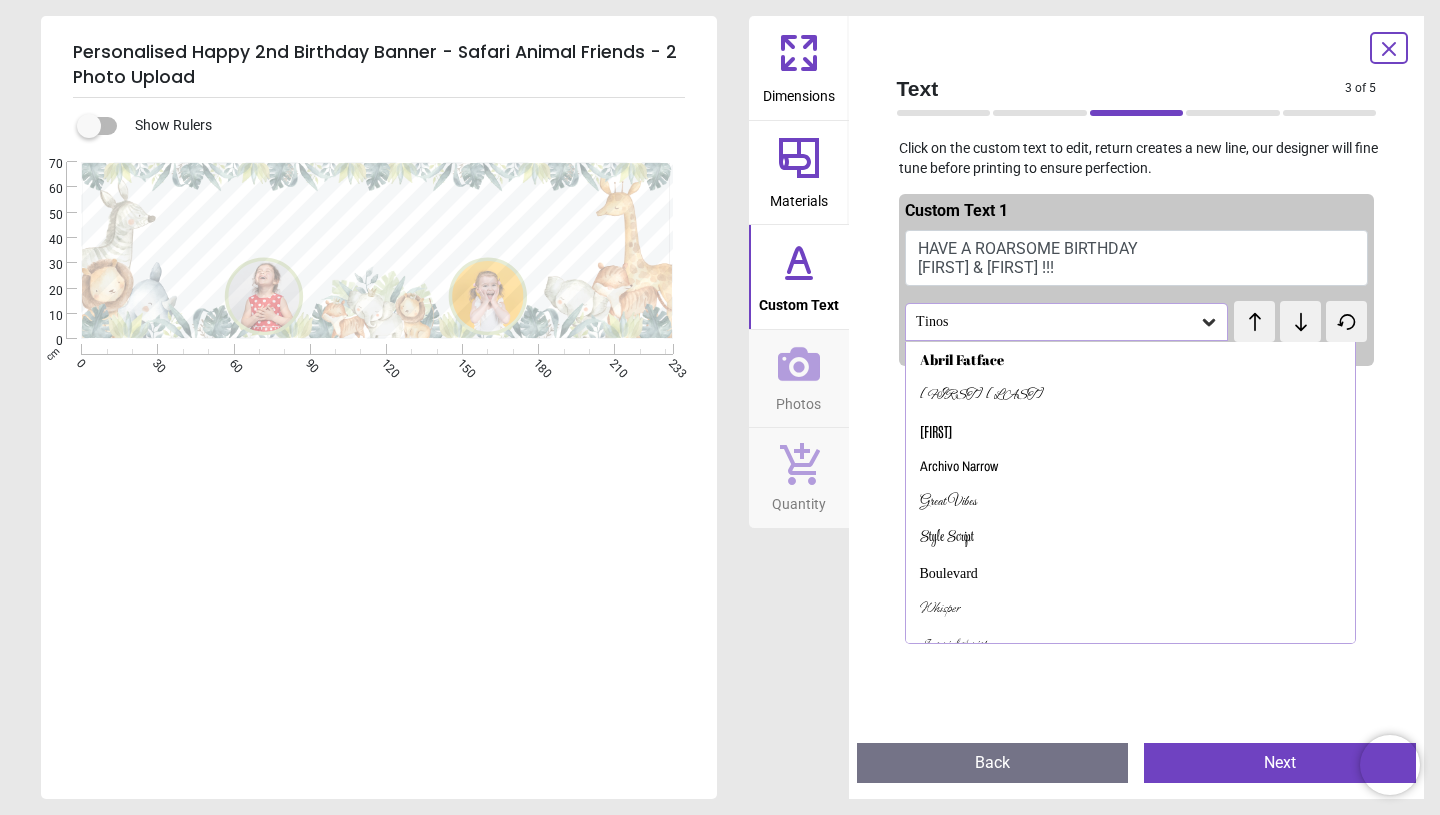 scroll, scrollTop: 55, scrollLeft: 0, axis: vertical 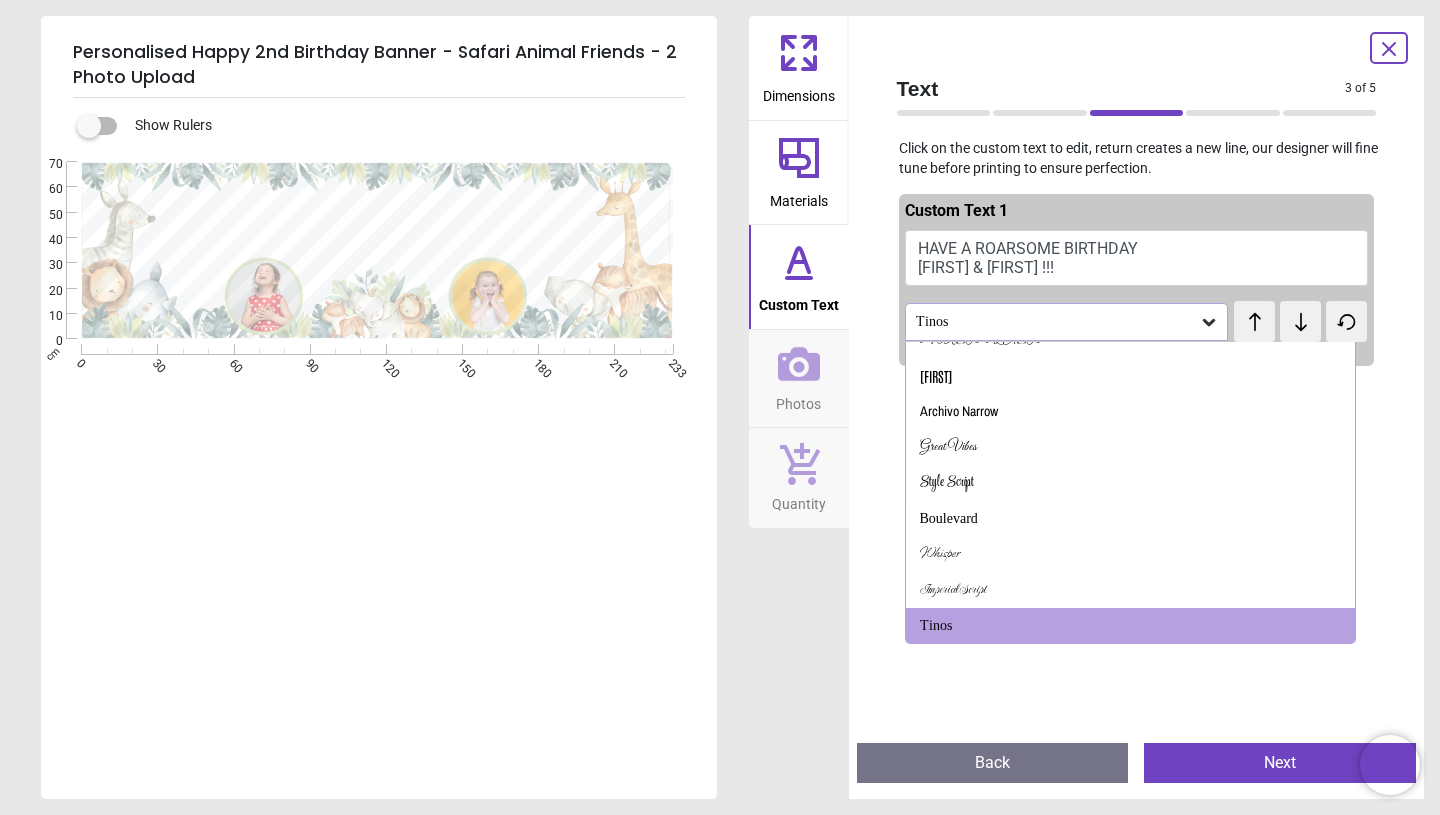 click on ".cls-1 {
fill: none;
}
.cls-1, .cls-2 {
stroke-width: 0px;
}
.cls-3 {
clip-path: url(#clippath-1);
}
.cls-4 {
clip-path: url(#clippath);
}
.cls-2 {
fill: #c1d09a;
}
Created with Snap" at bounding box center [377, 250] 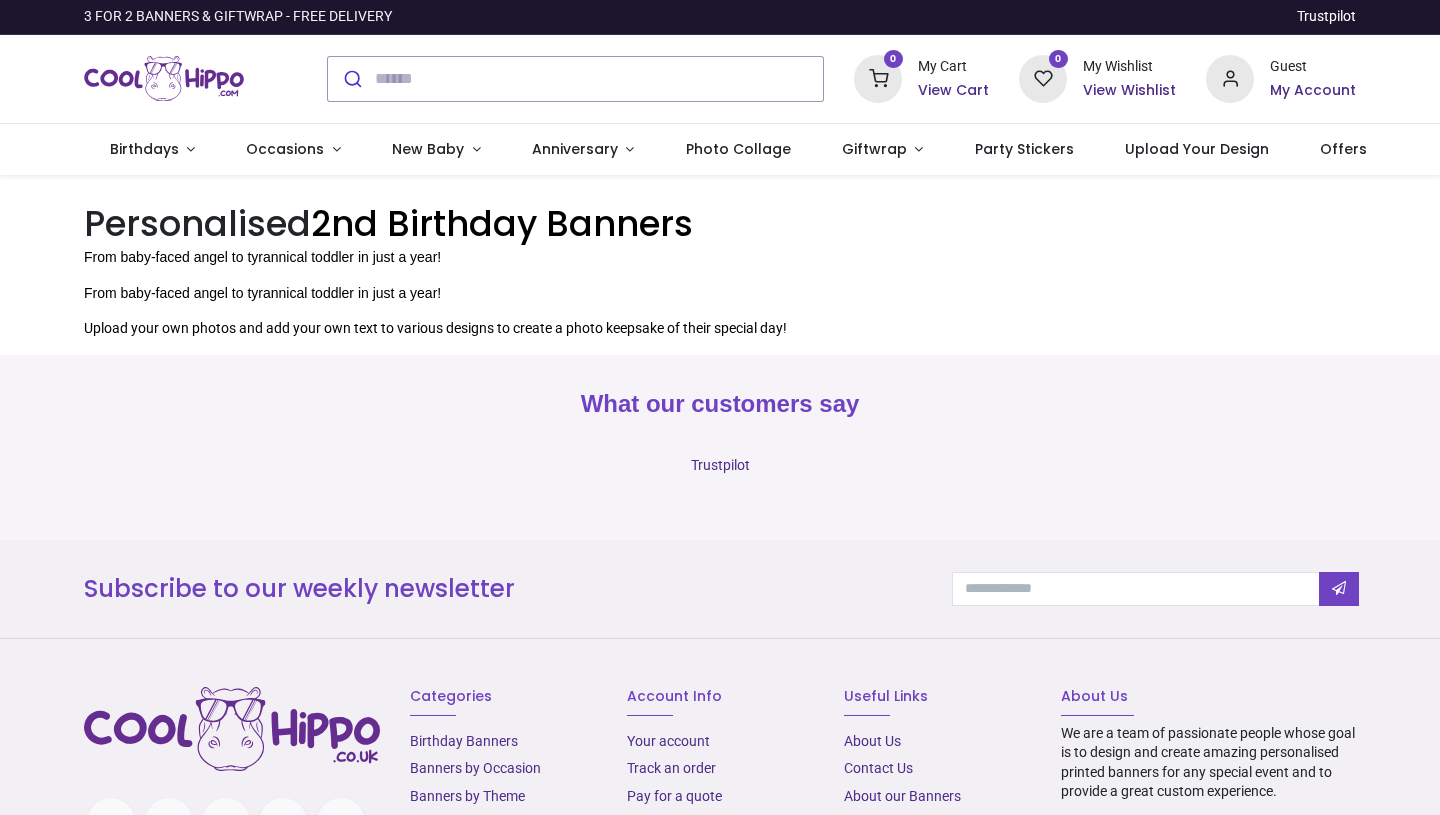 scroll, scrollTop: 0, scrollLeft: 0, axis: both 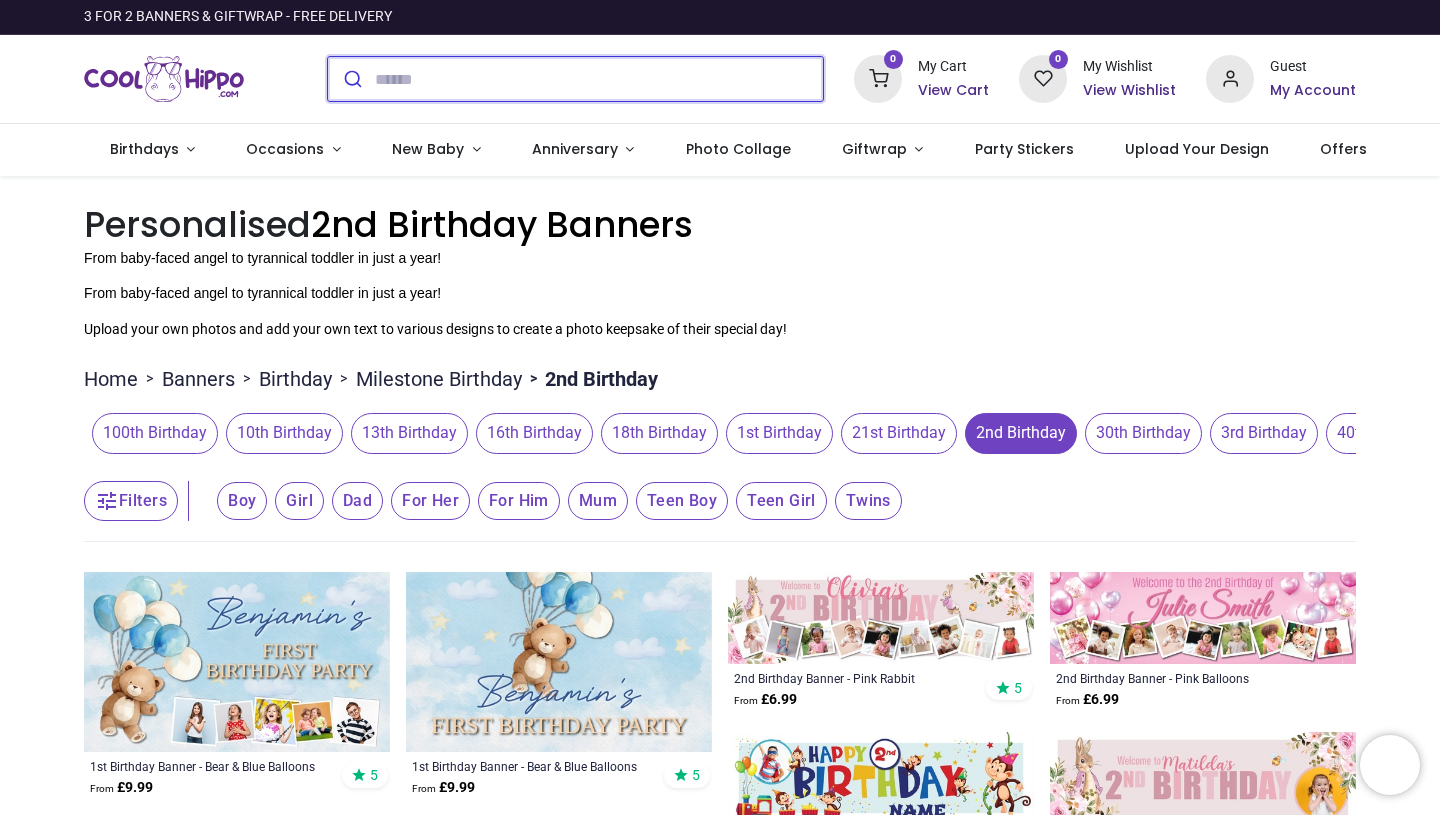 click at bounding box center (599, 79) 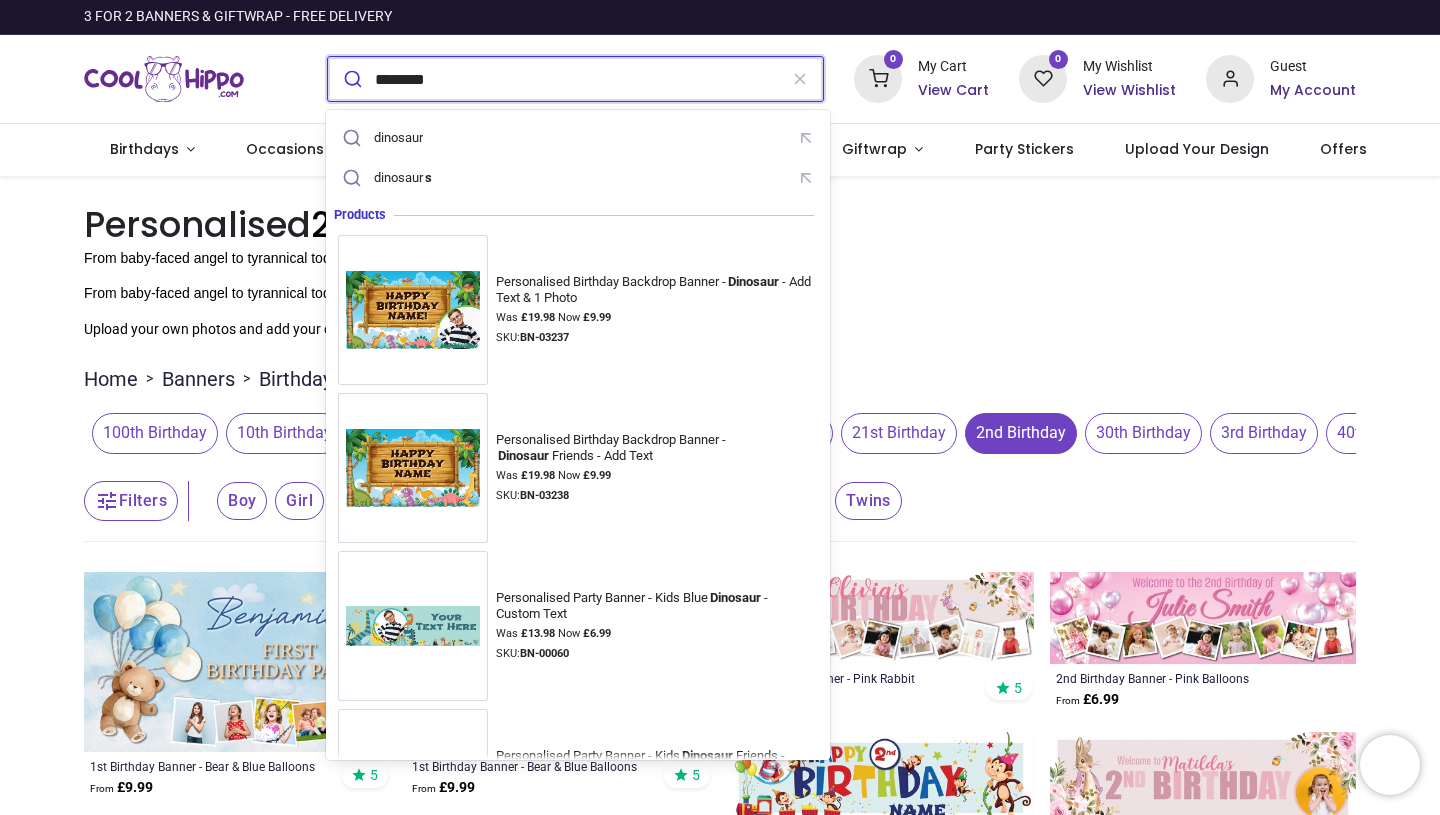 type on "********" 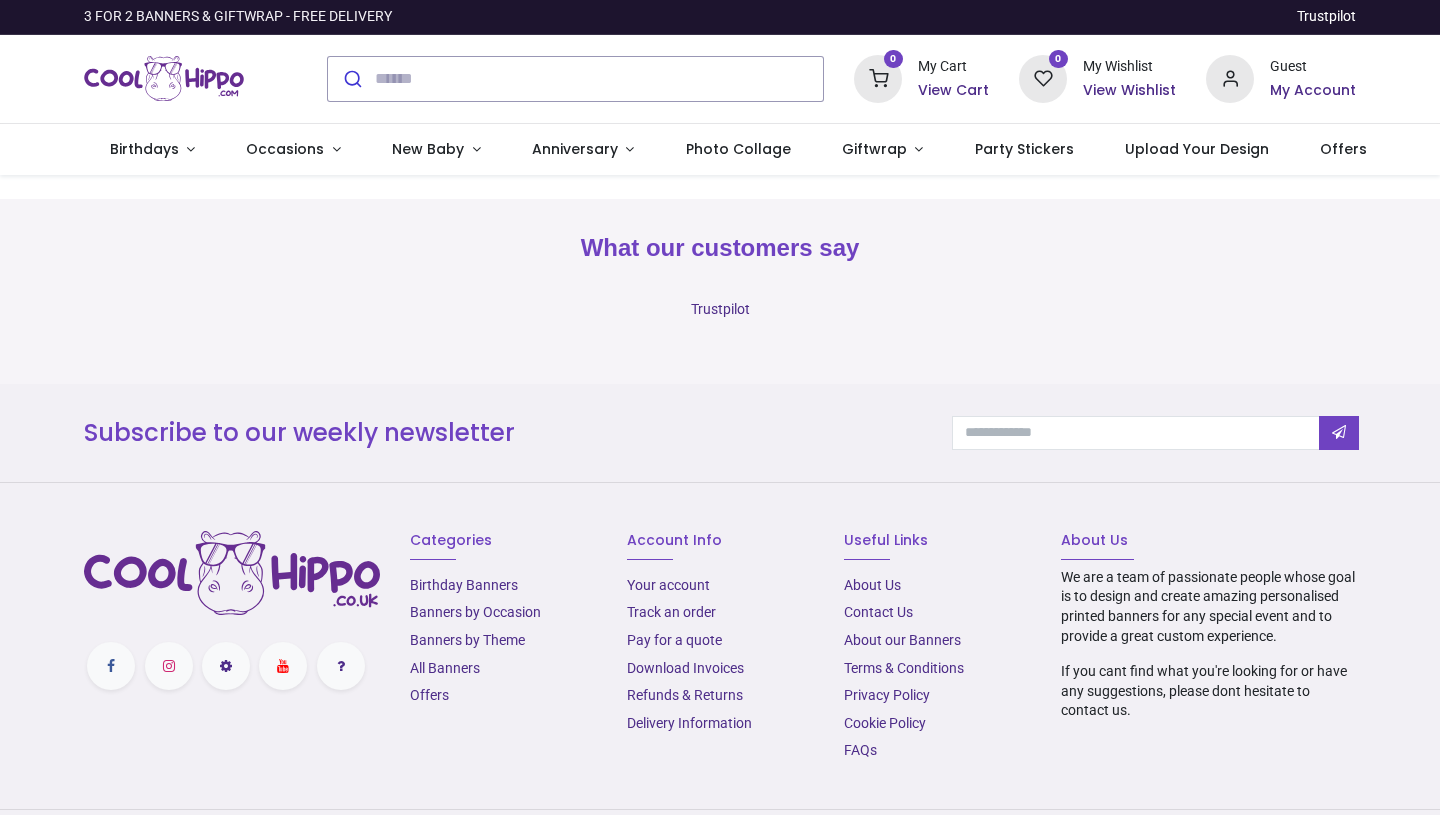 scroll, scrollTop: 0, scrollLeft: 0, axis: both 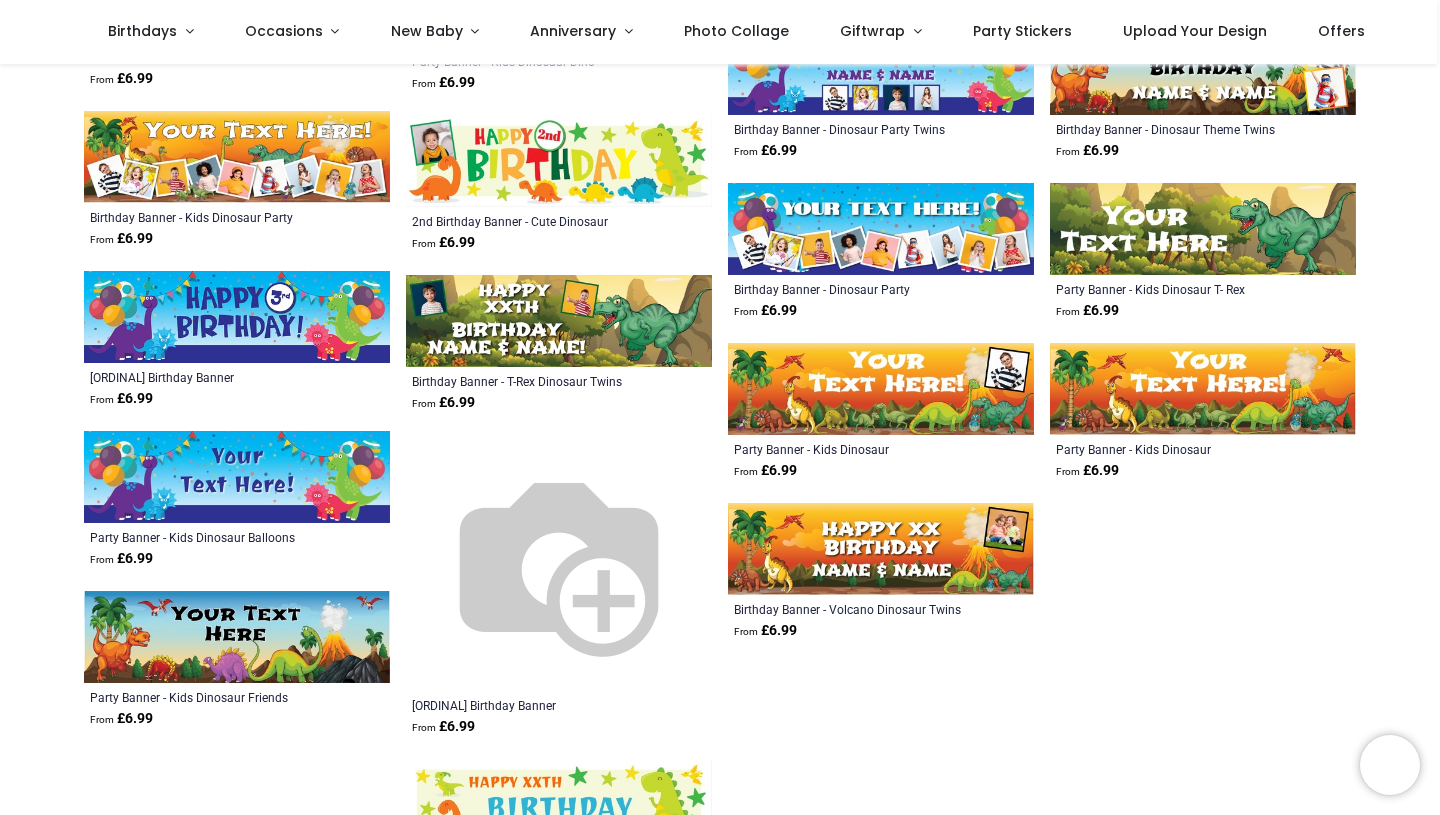 click at bounding box center (237, 637) 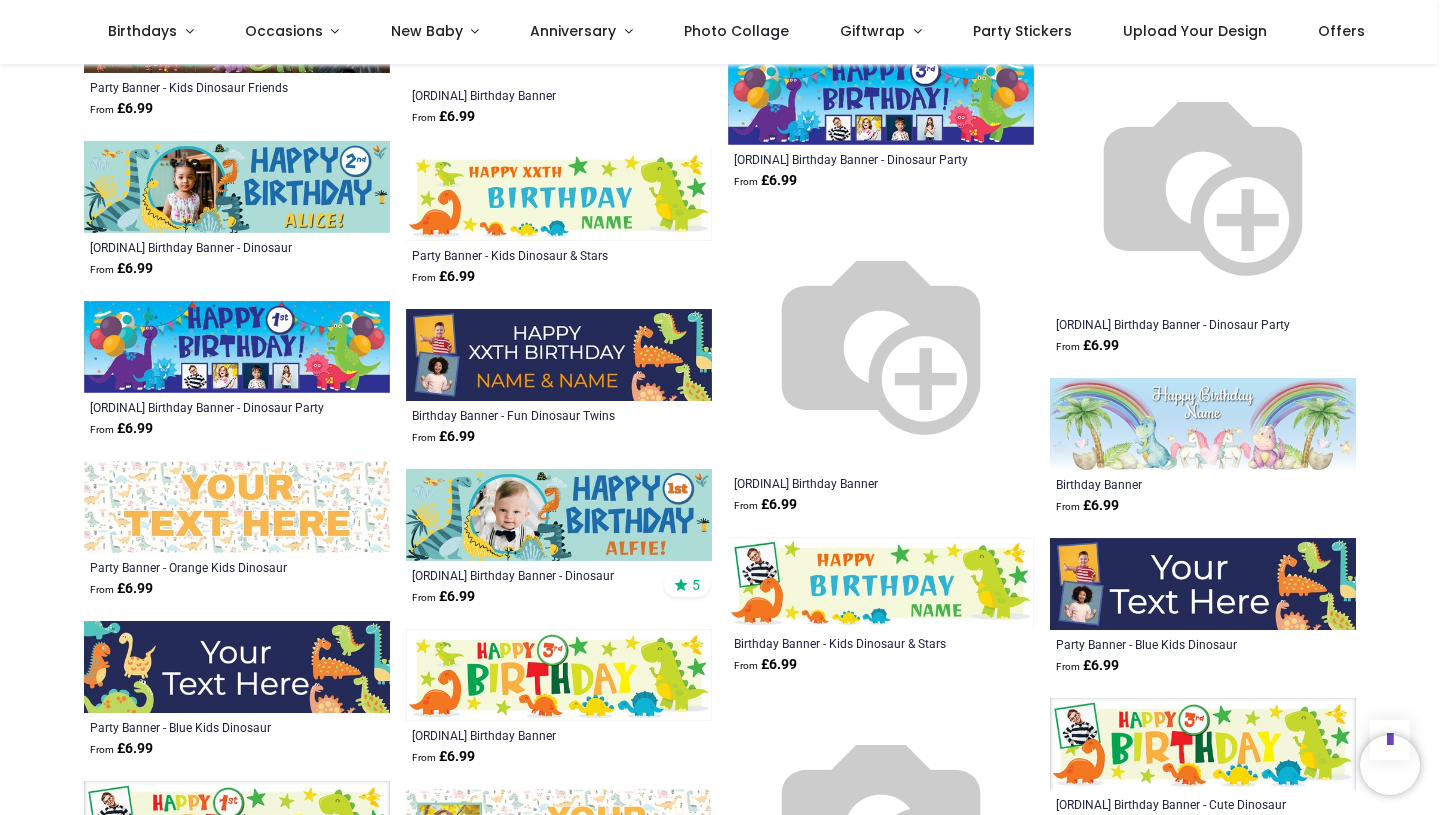 scroll, scrollTop: 1385, scrollLeft: 0, axis: vertical 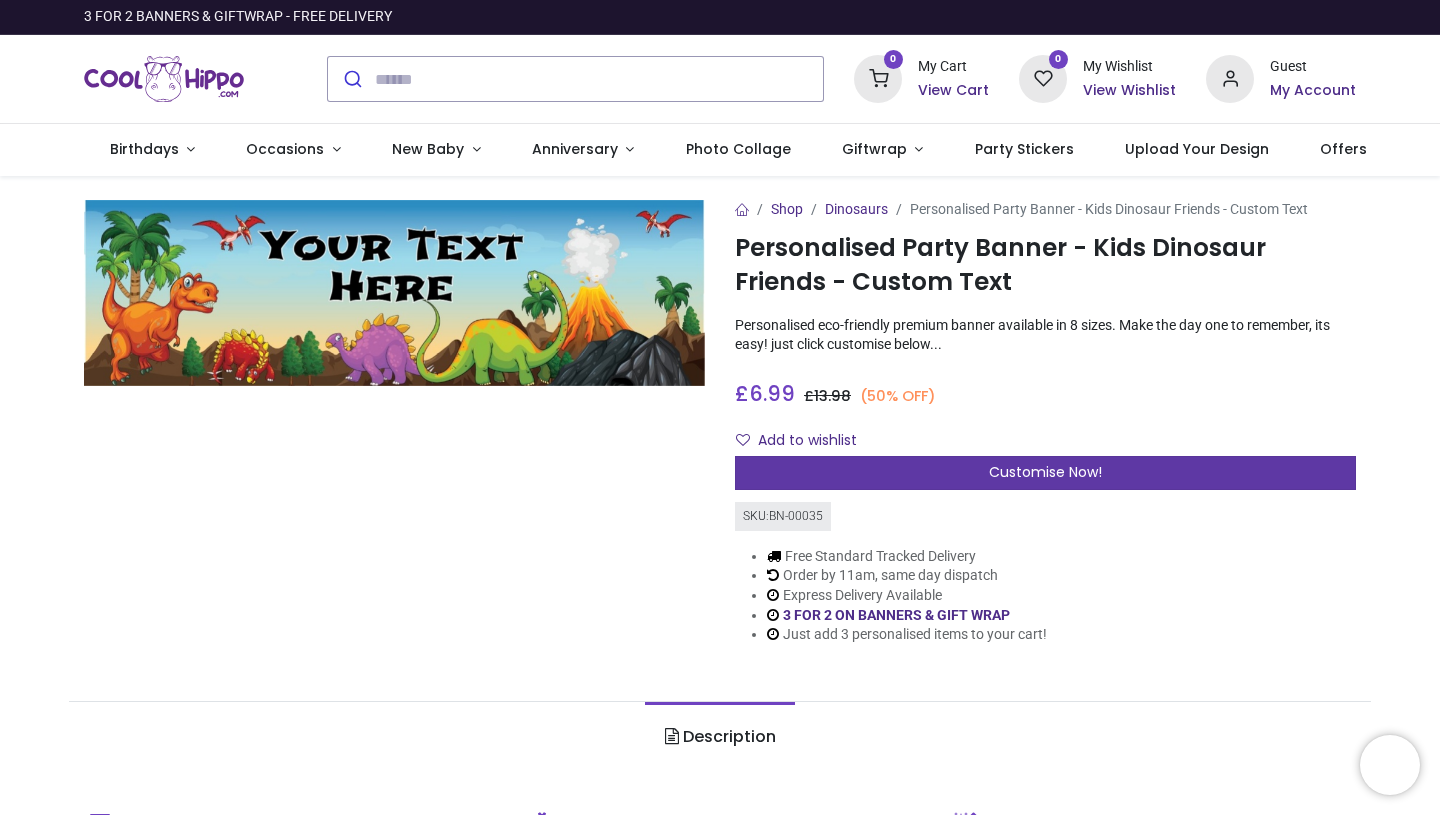 click on "Customise Now!" at bounding box center [1045, 473] 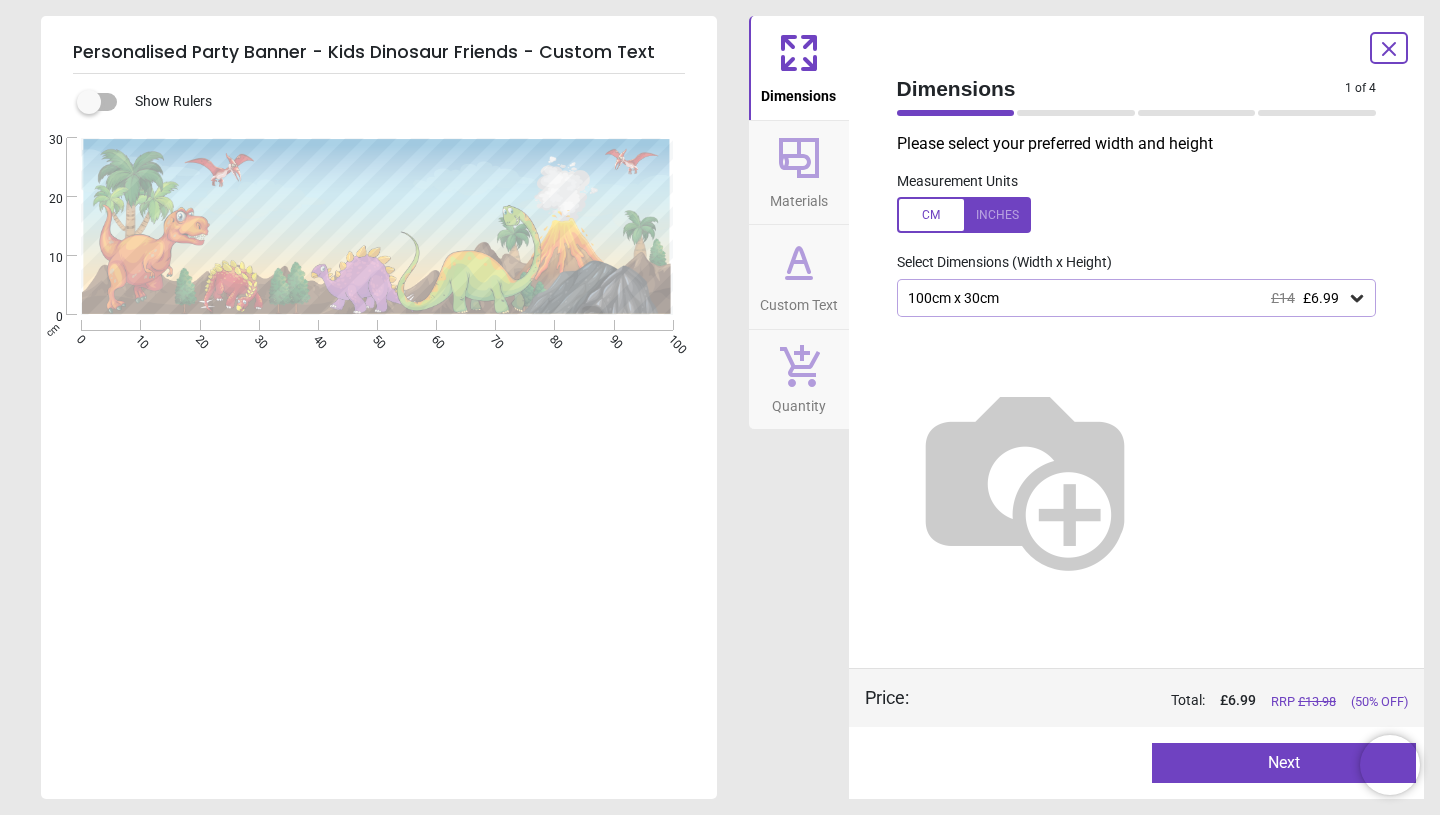 click on "£14" at bounding box center [1283, 298] 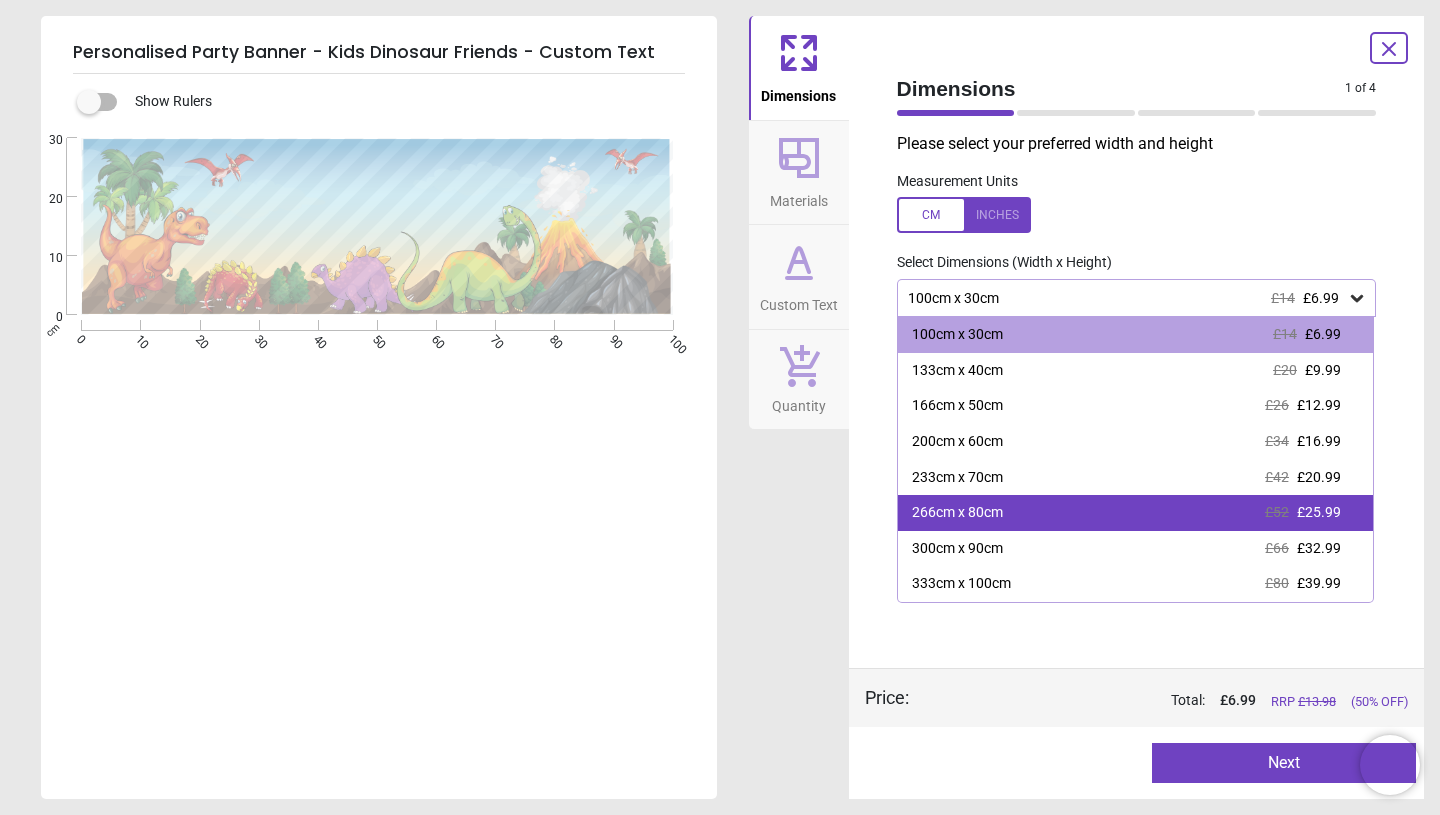 click on "266cm  x  80cm       £52 £25.99" at bounding box center [1136, 513] 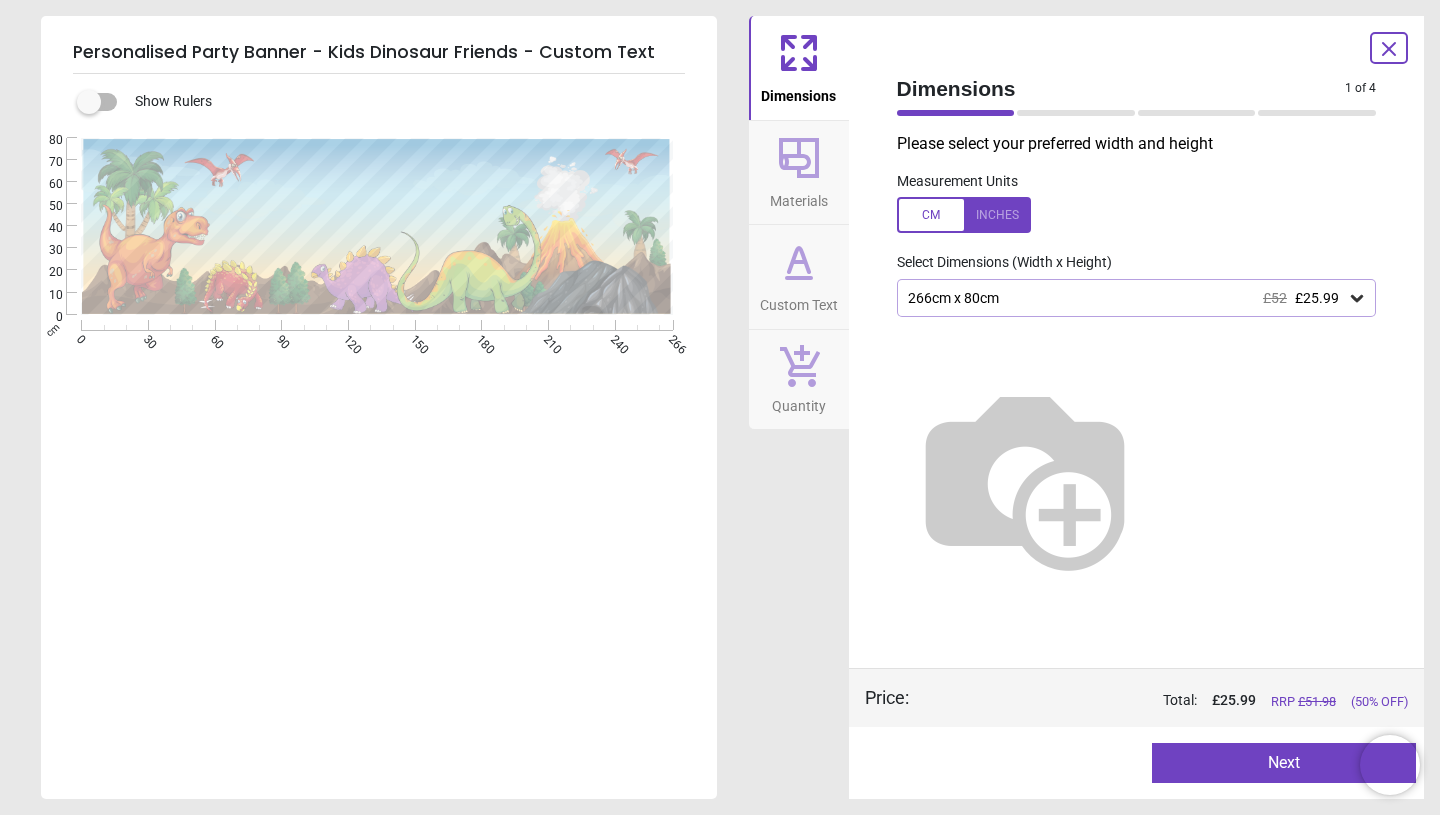 click on "Materials" at bounding box center (799, 173) 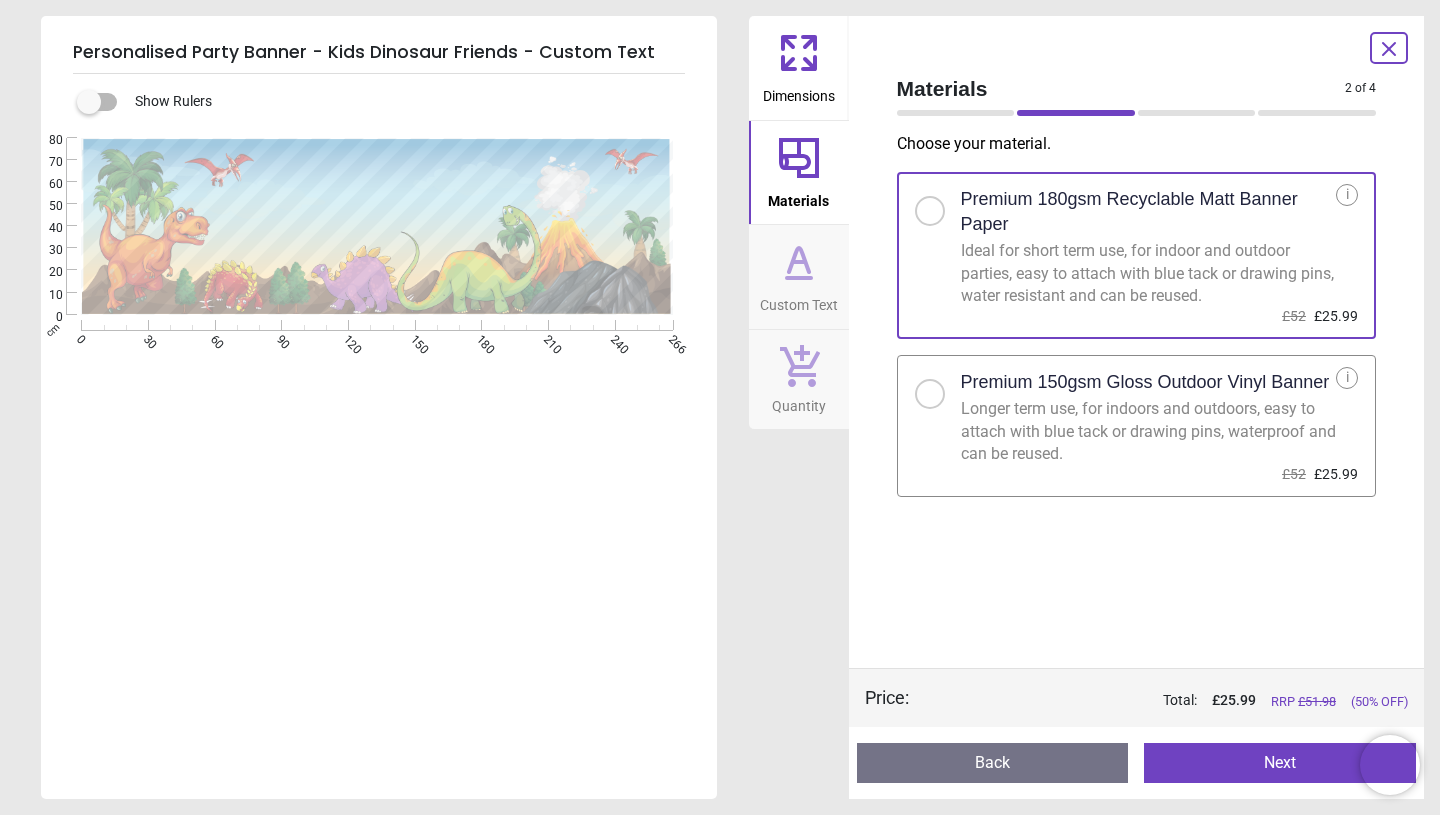 click 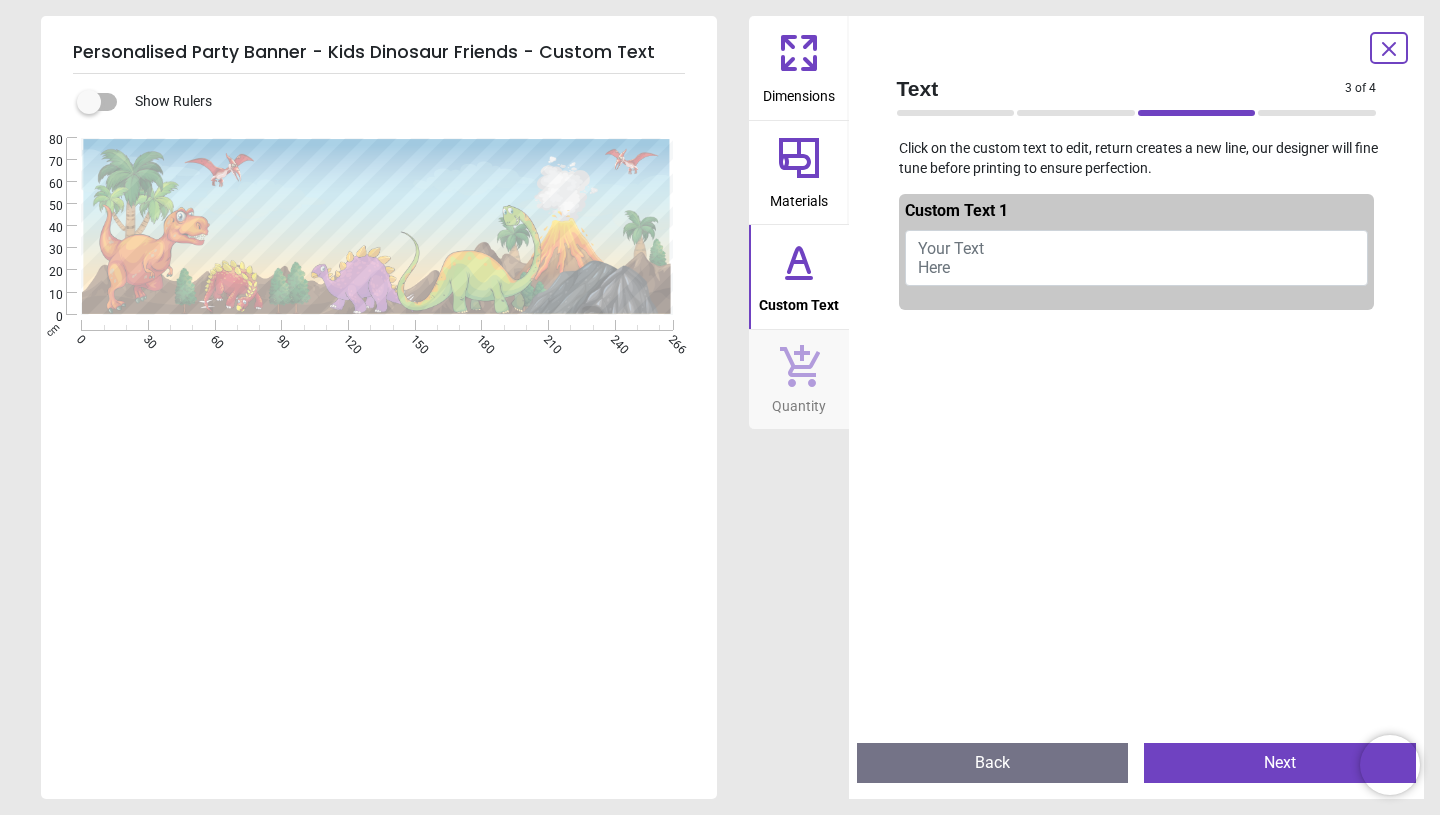 click on "Your Text
Here" at bounding box center (1137, 258) 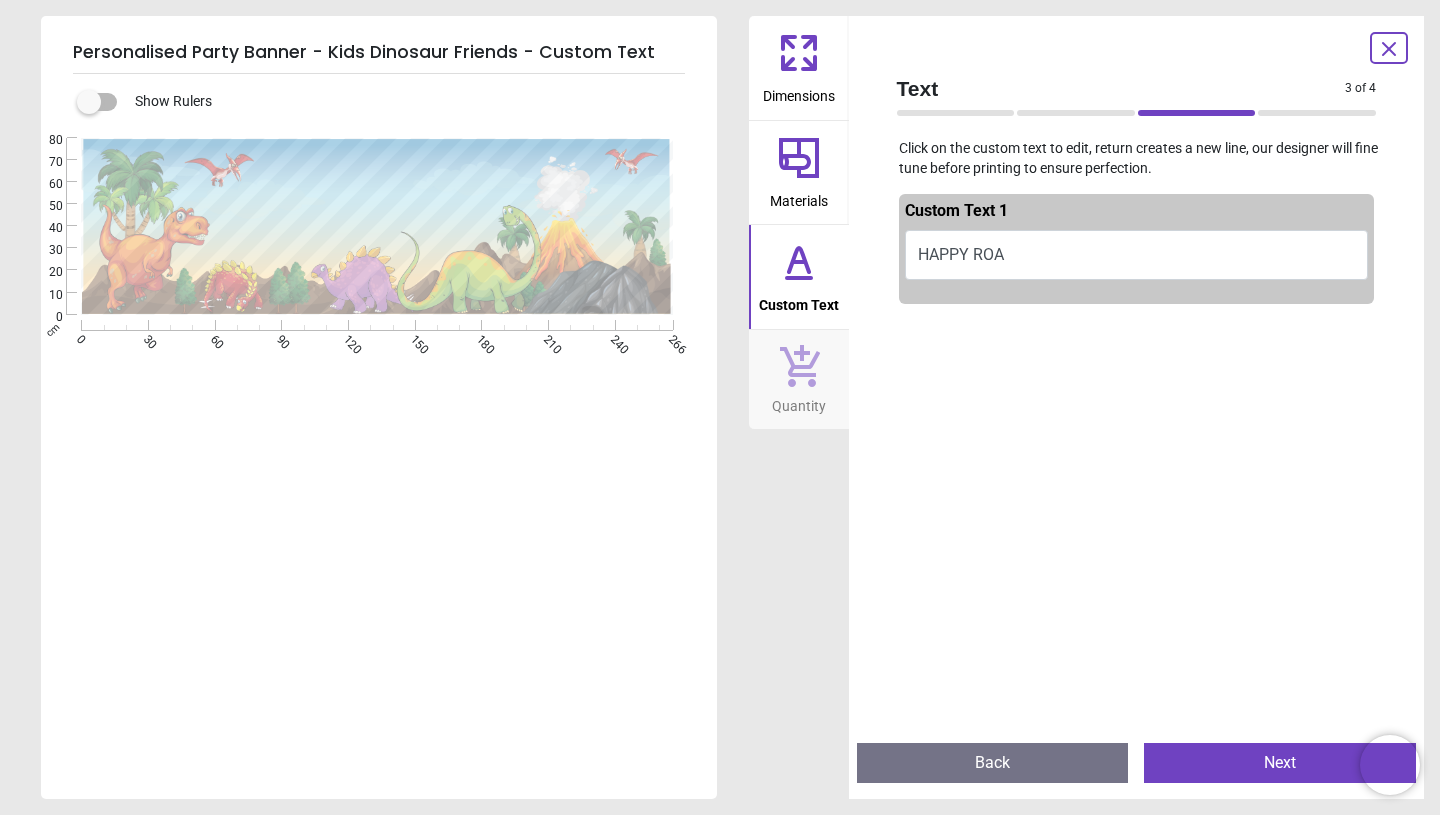 scroll, scrollTop: 0, scrollLeft: 0, axis: both 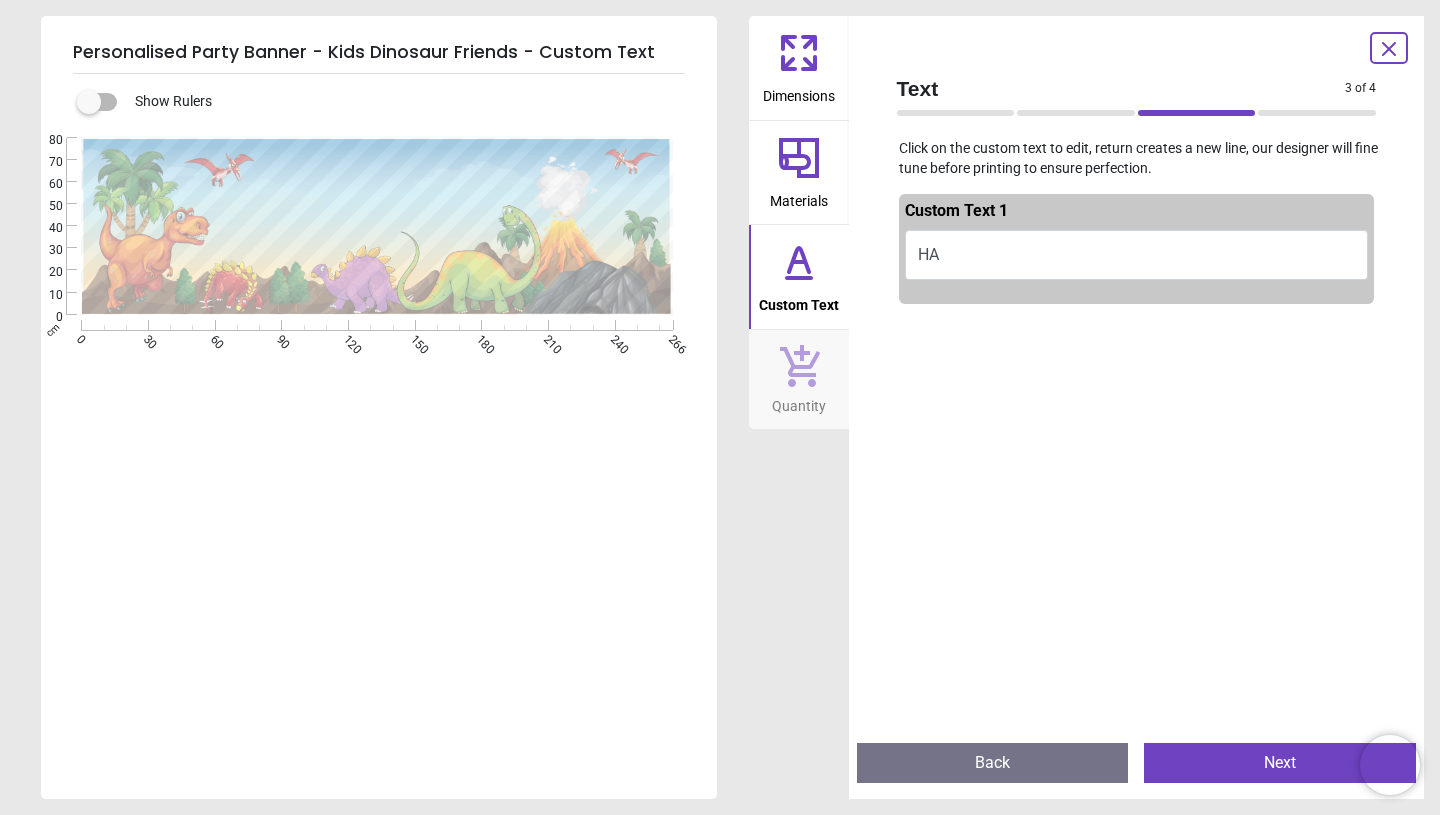 type on "*" 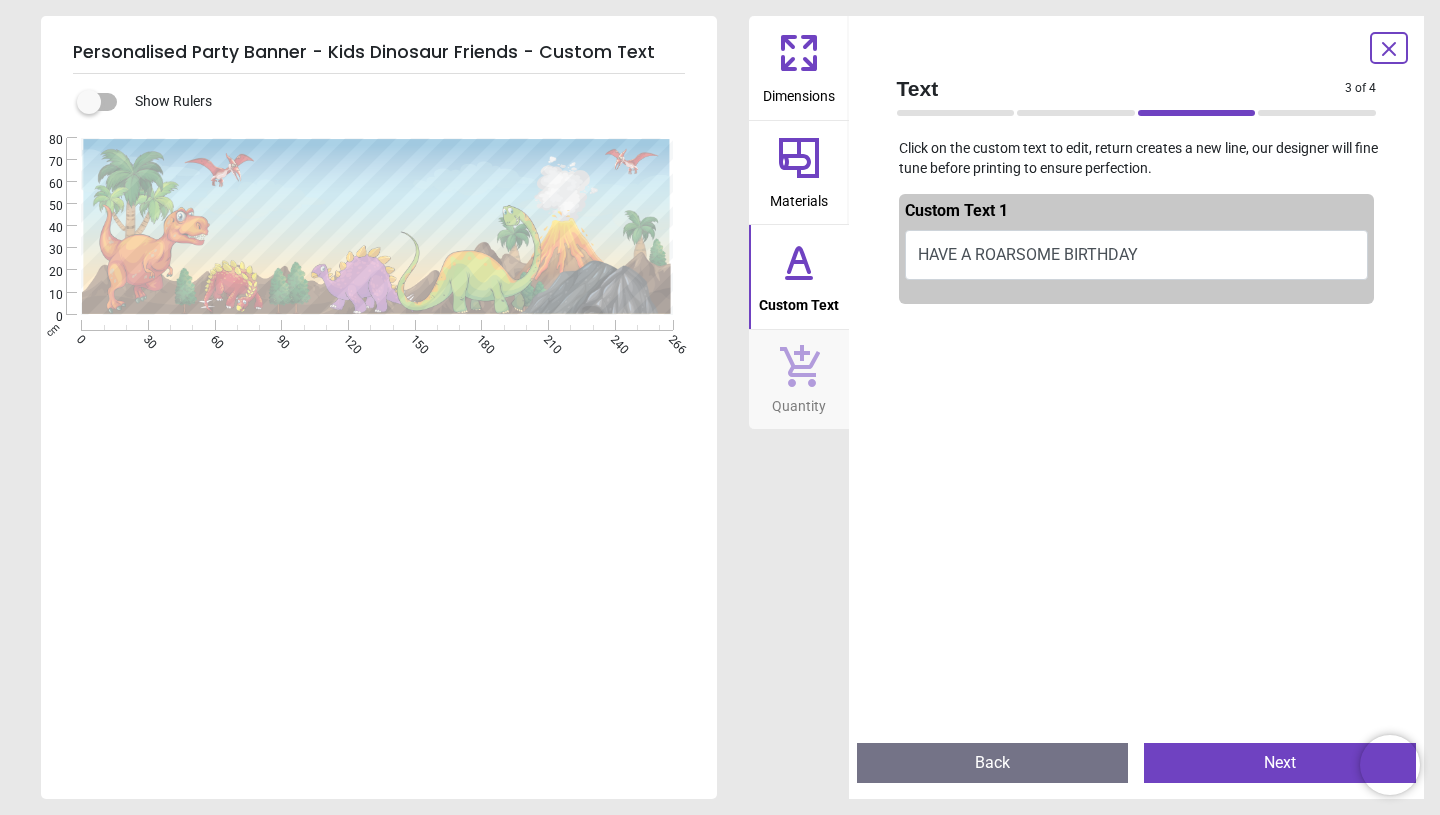 scroll, scrollTop: 2, scrollLeft: 0, axis: vertical 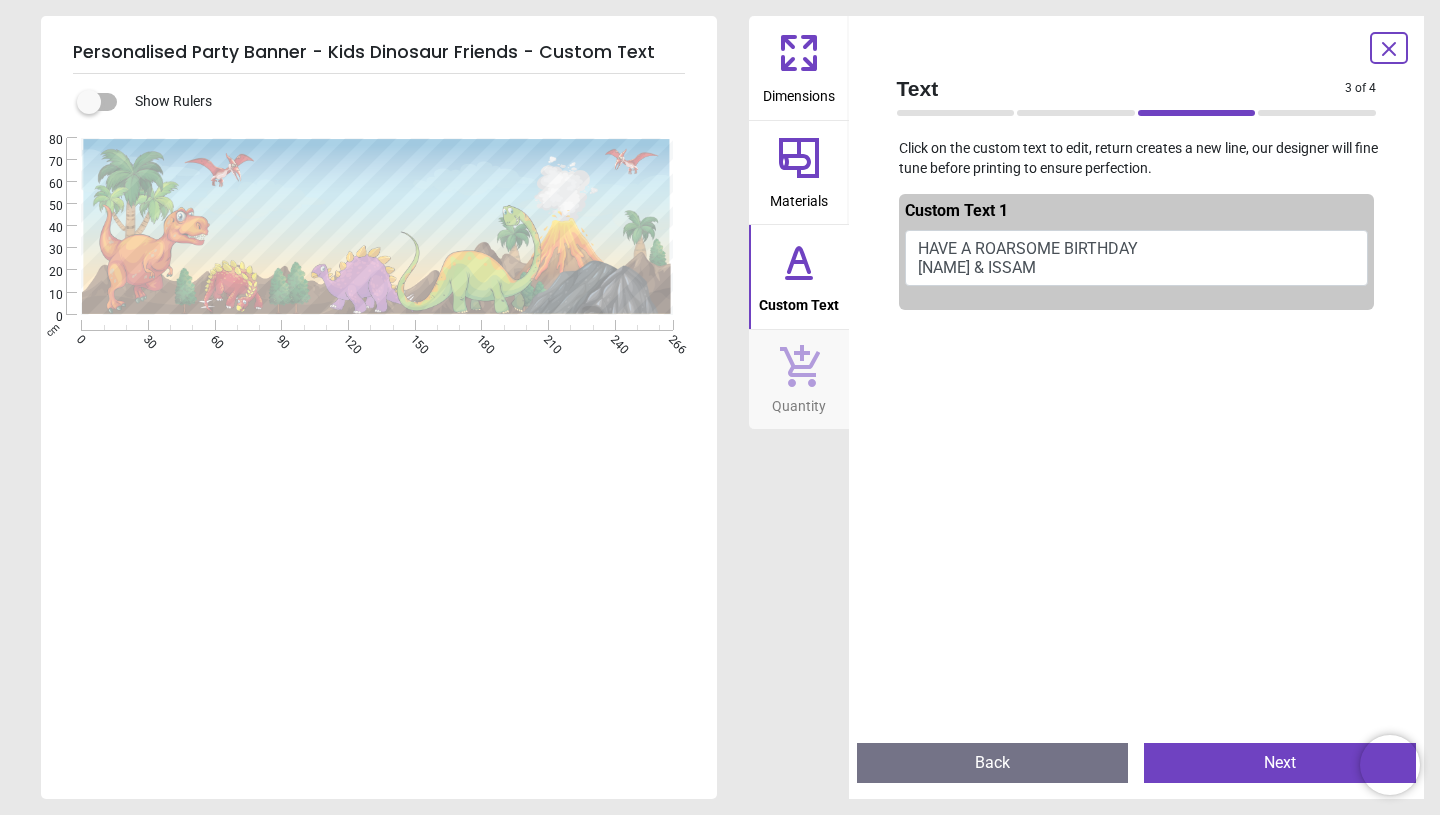 type on "**********" 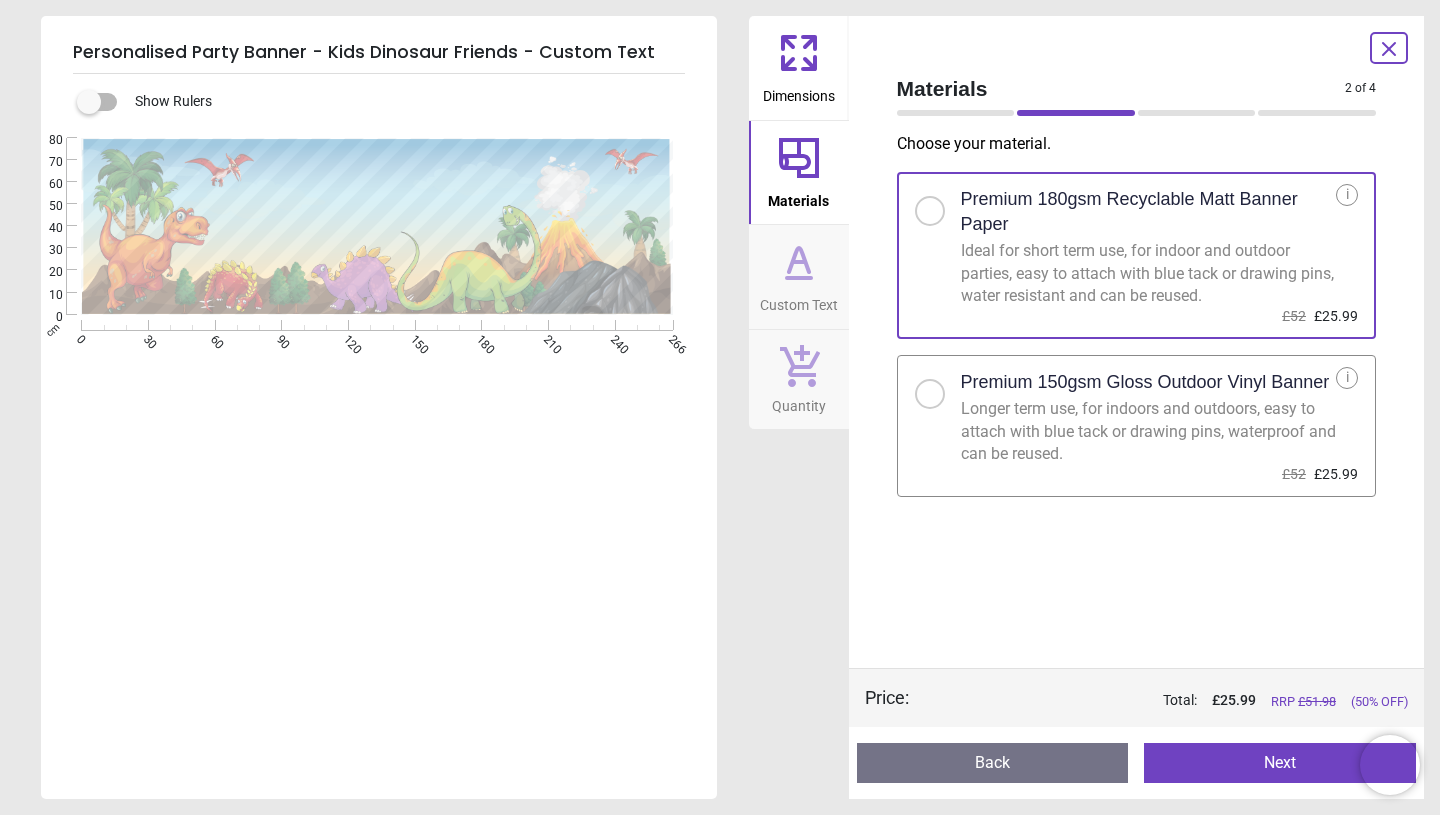 click 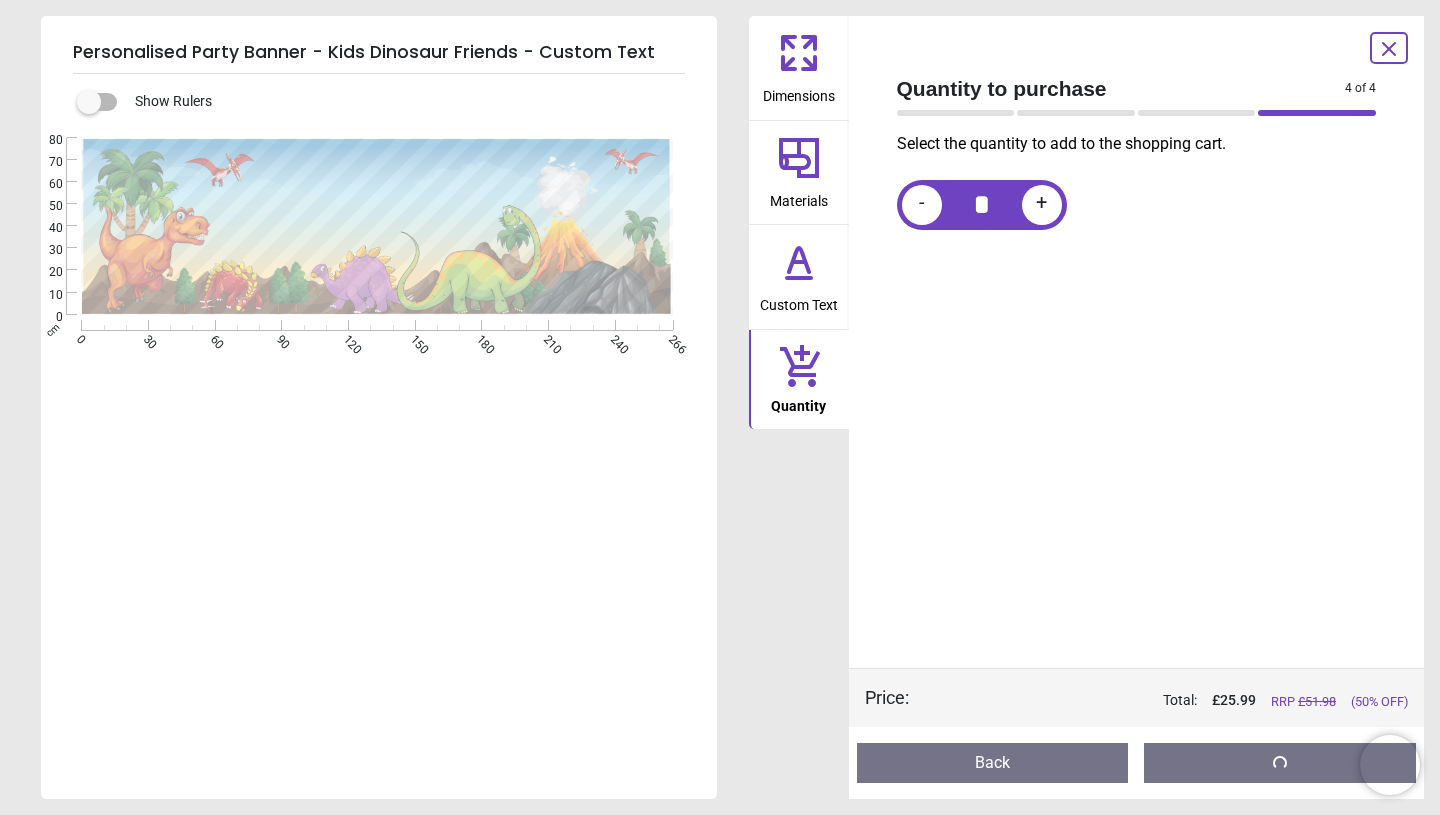 click on "Custom Text" at bounding box center [799, 301] 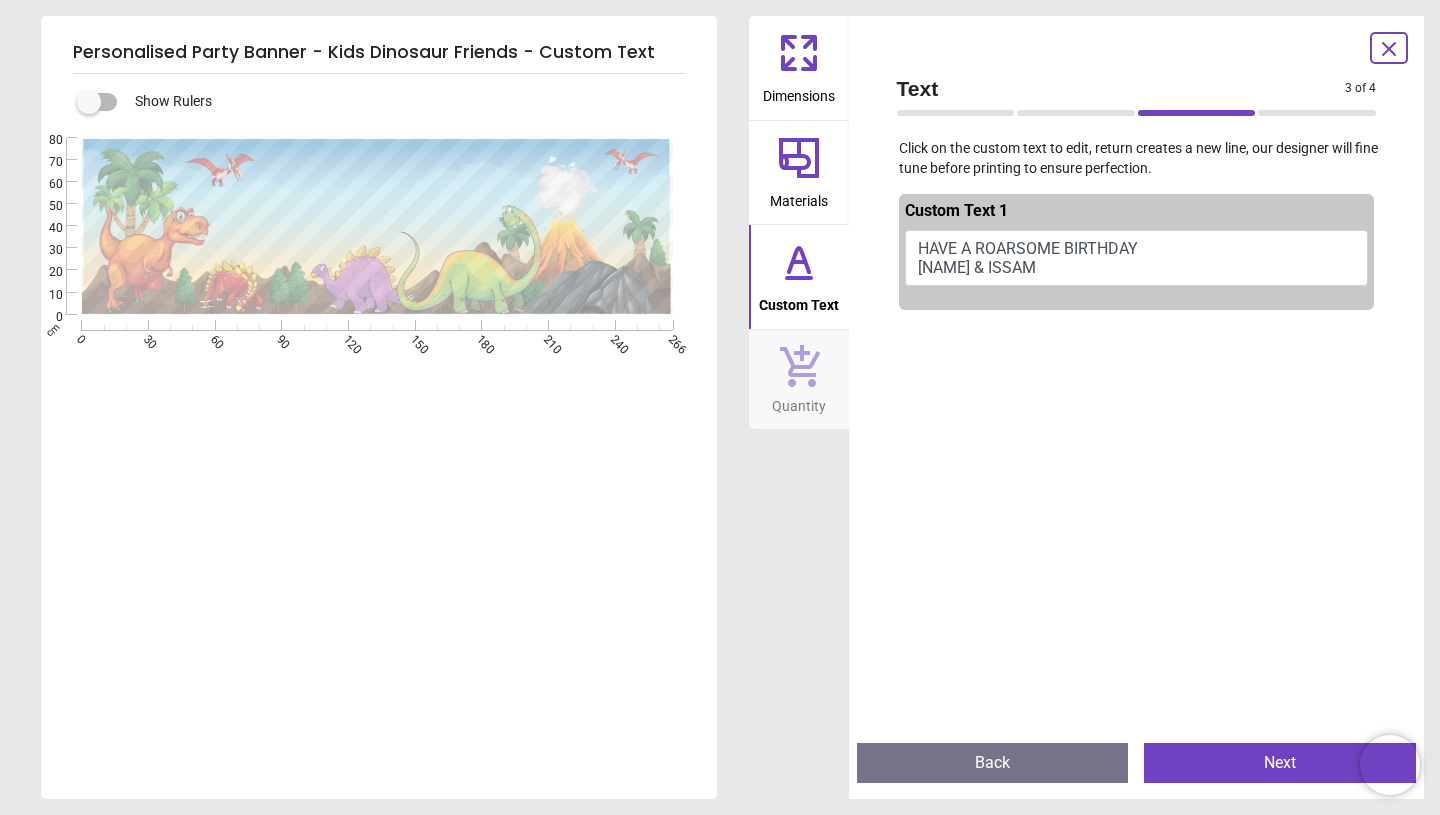 drag, startPoint x: 270, startPoint y: 190, endPoint x: 472, endPoint y: 200, distance: 202.24738 